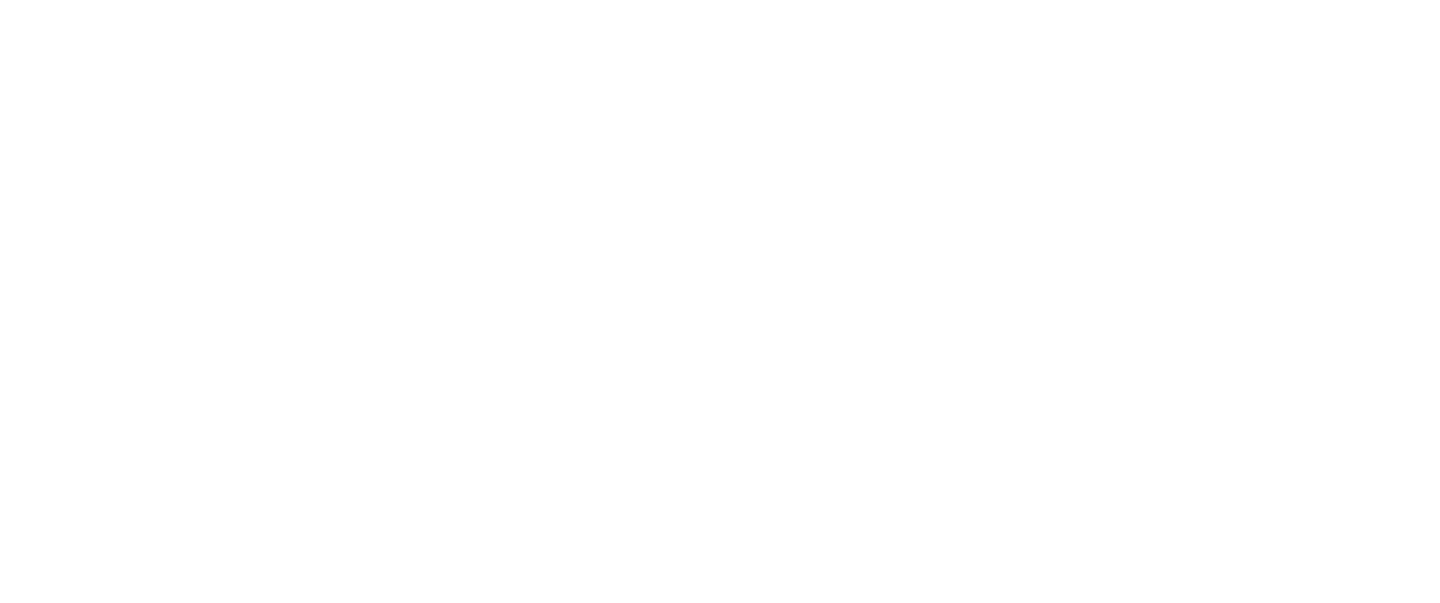 scroll, scrollTop: 0, scrollLeft: 0, axis: both 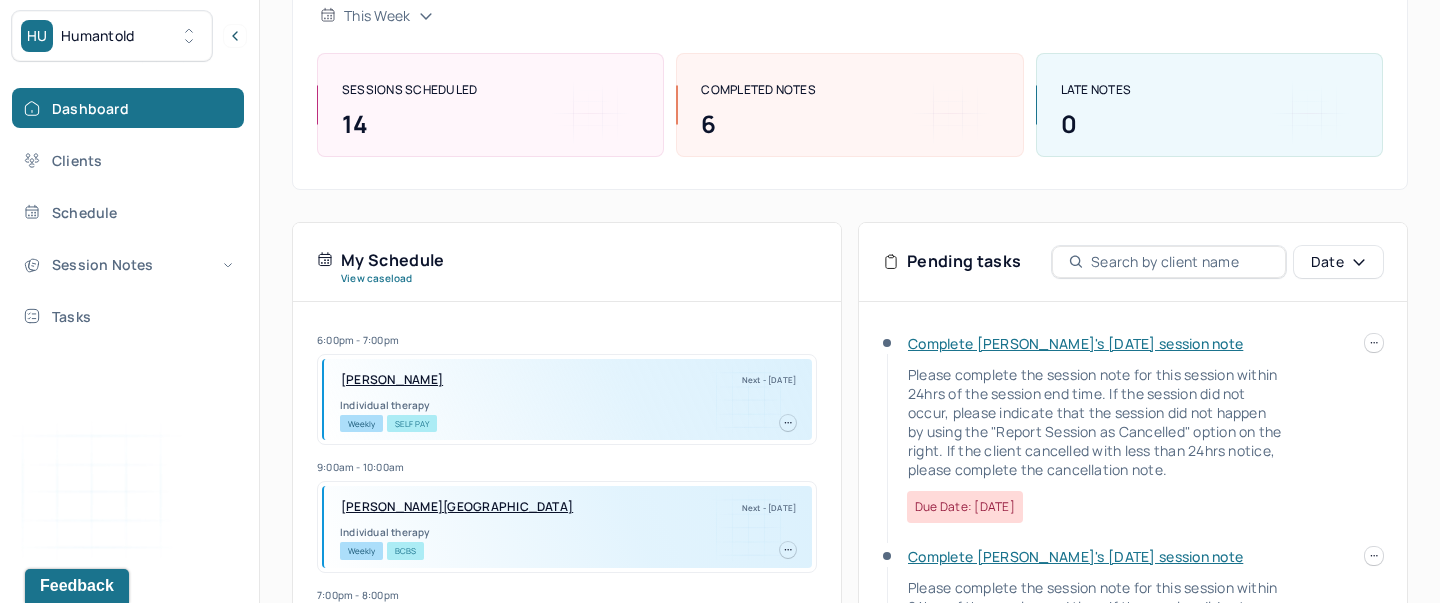 click on "Complete [PERSON_NAME]'s [DATE] session note" at bounding box center (1075, 343) 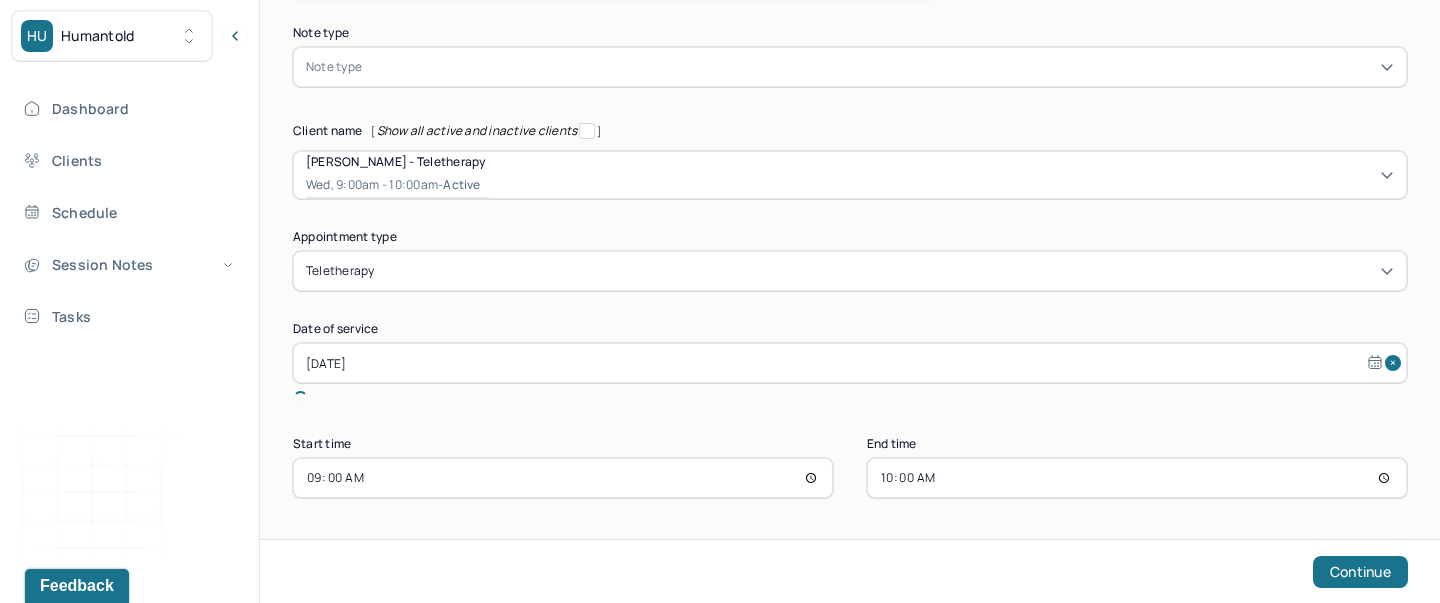 scroll, scrollTop: 124, scrollLeft: 0, axis: vertical 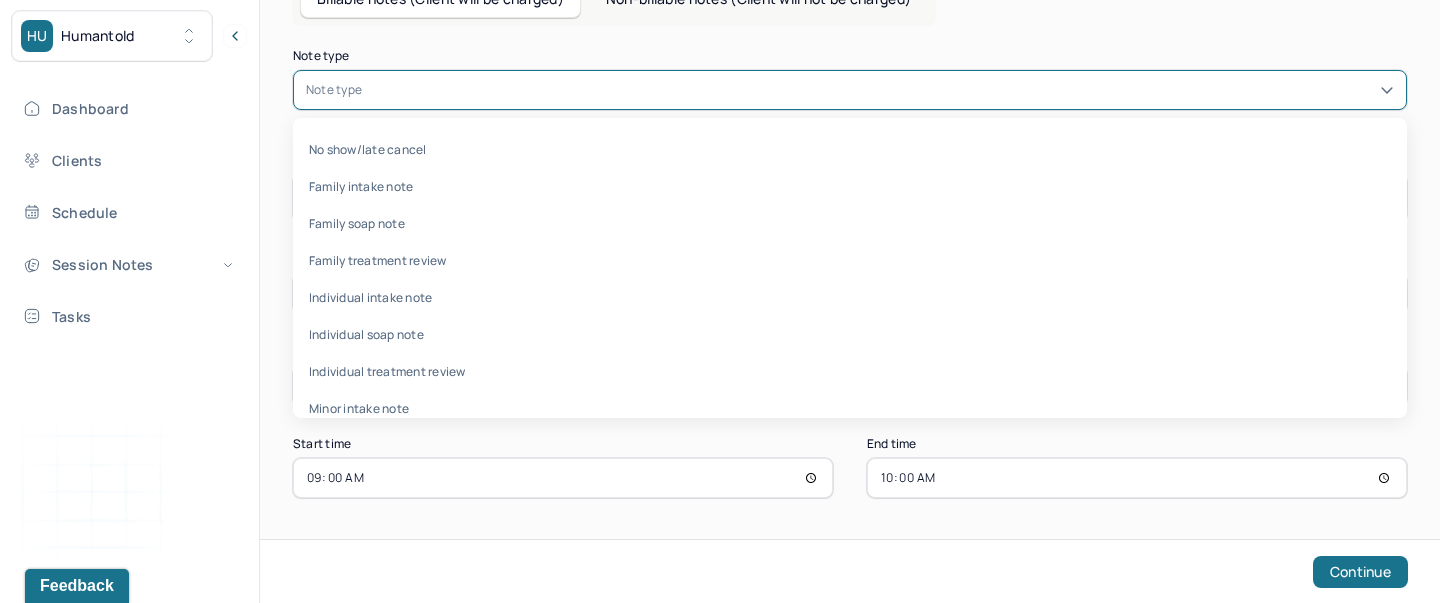 click at bounding box center [880, 90] 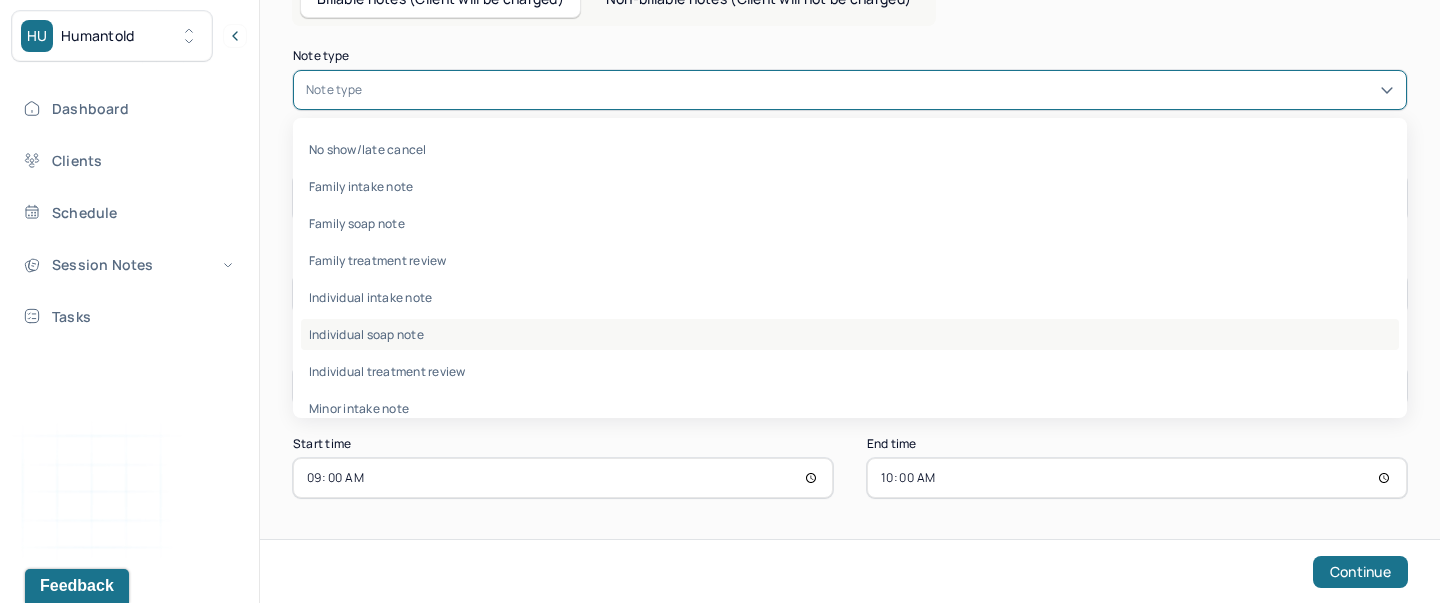 click on "Individual soap note" at bounding box center (850, 334) 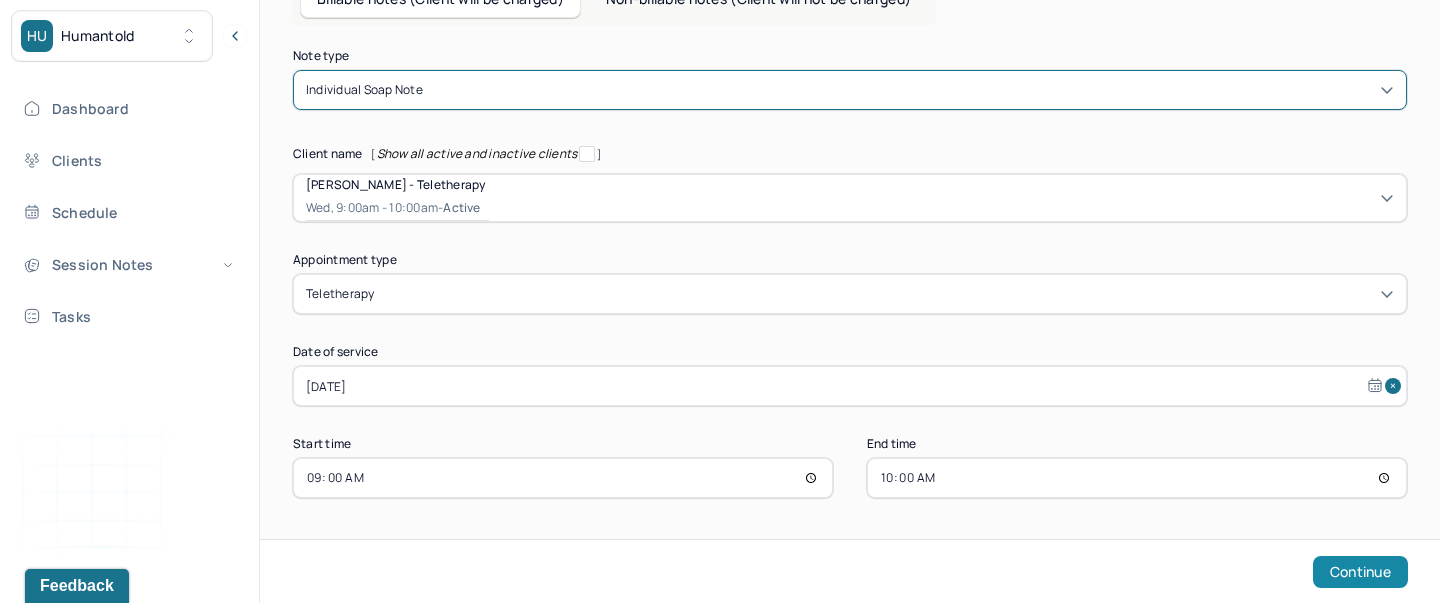 click on "Continue" at bounding box center [1360, 572] 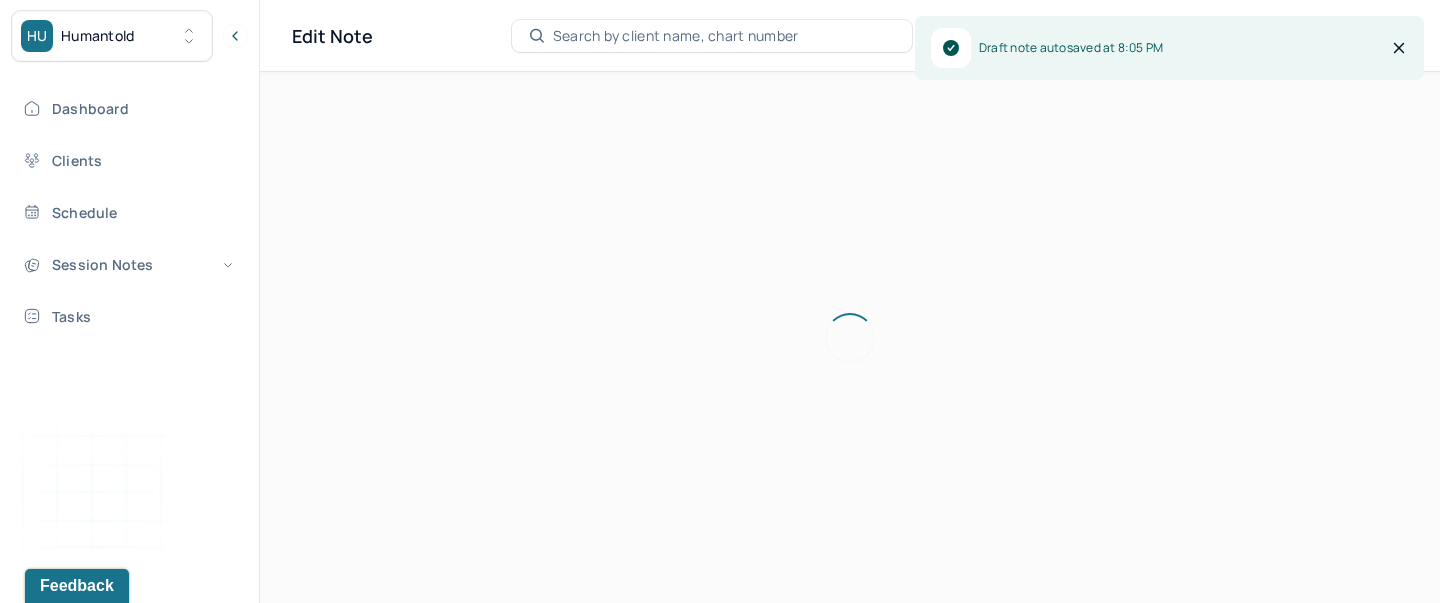 scroll, scrollTop: 0, scrollLeft: 0, axis: both 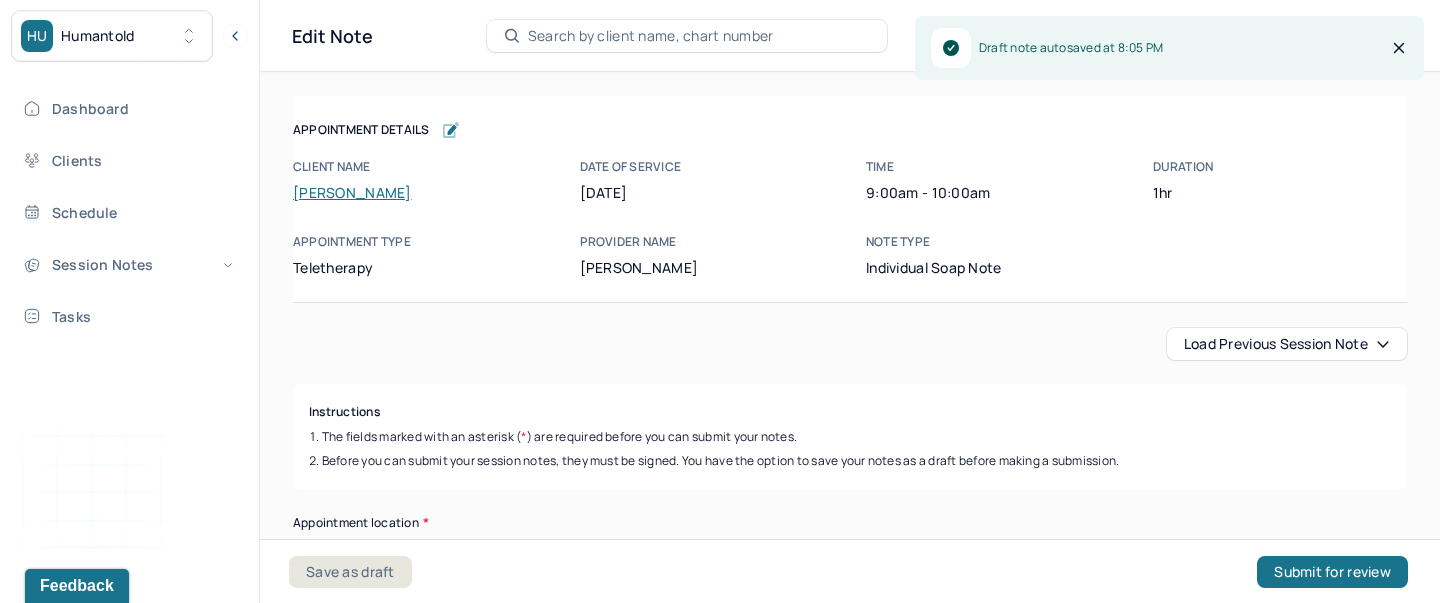 click on "Load previous session note" at bounding box center (1287, 344) 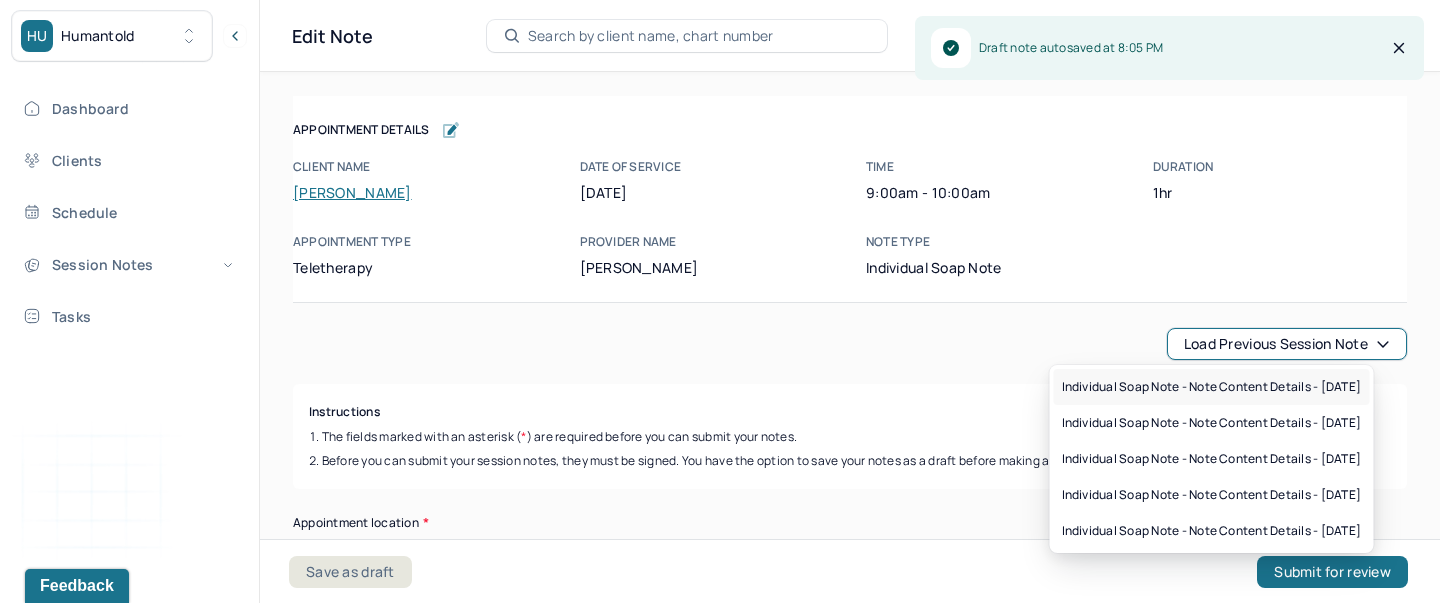 click on "Individual soap note   - Note content Details -   06/25/2025" at bounding box center (1212, 387) 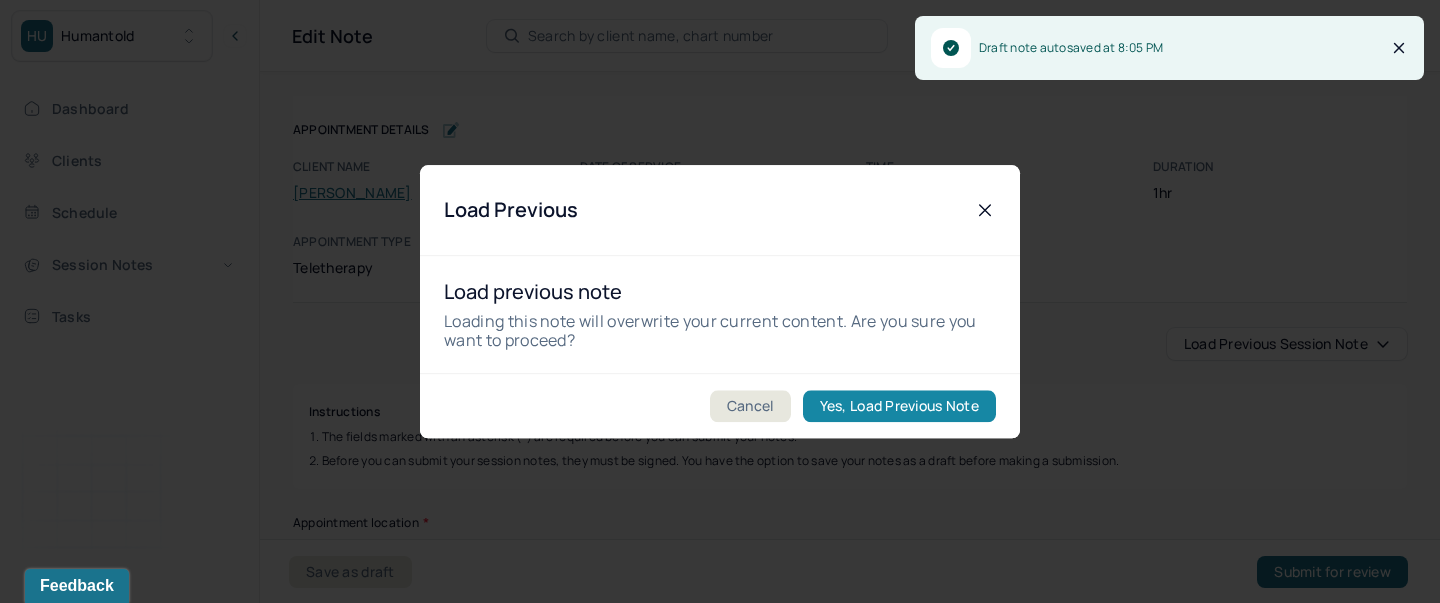 click on "Yes, Load Previous Note" at bounding box center [899, 406] 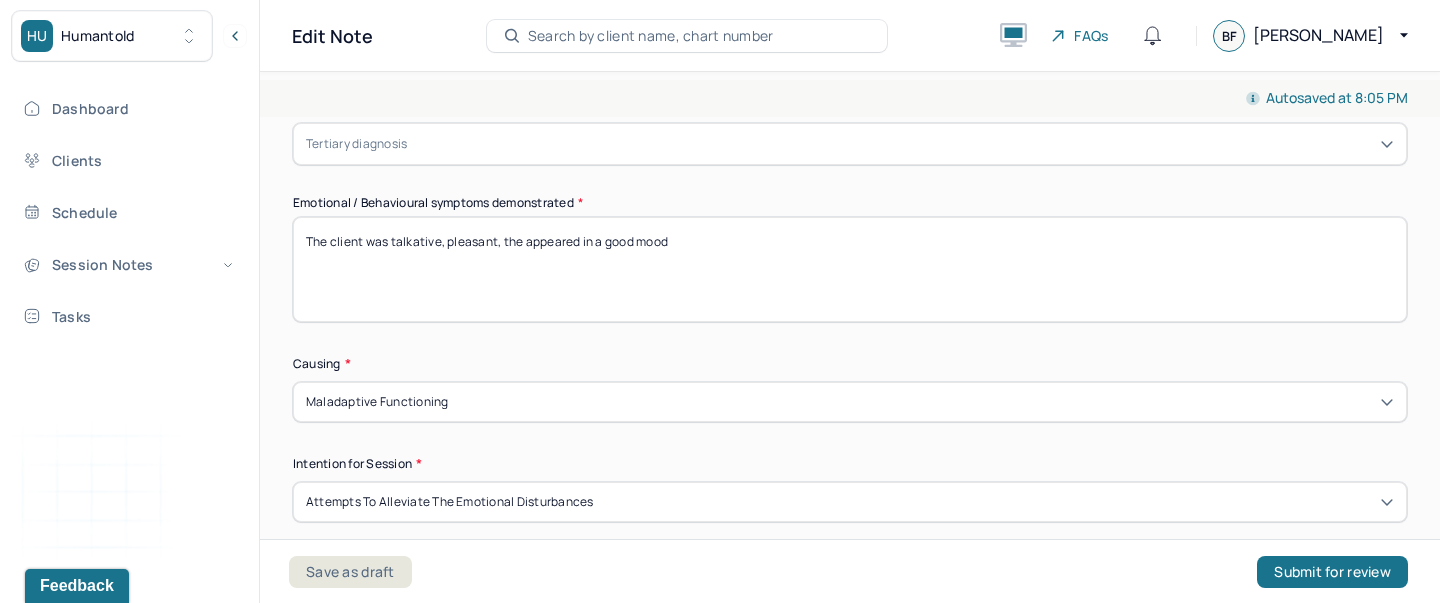 scroll, scrollTop: 962, scrollLeft: 0, axis: vertical 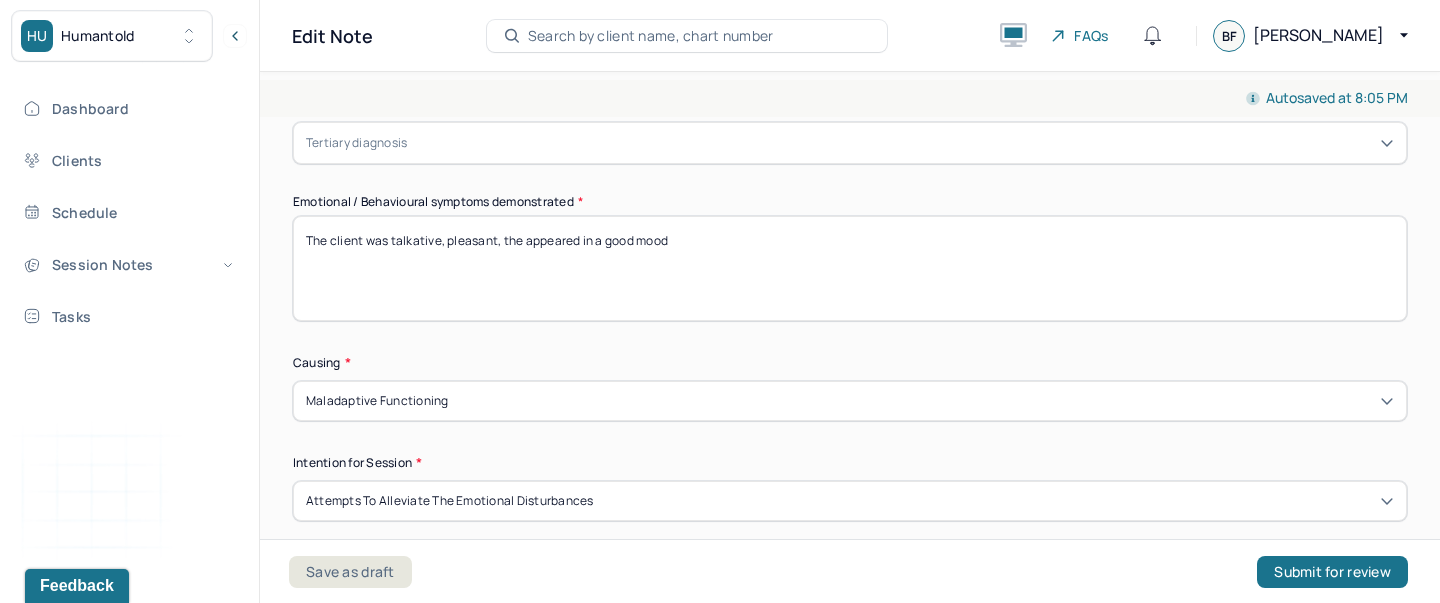 click on "The client was talkative, pleasant, the appeared in a good mood" at bounding box center (850, 268) 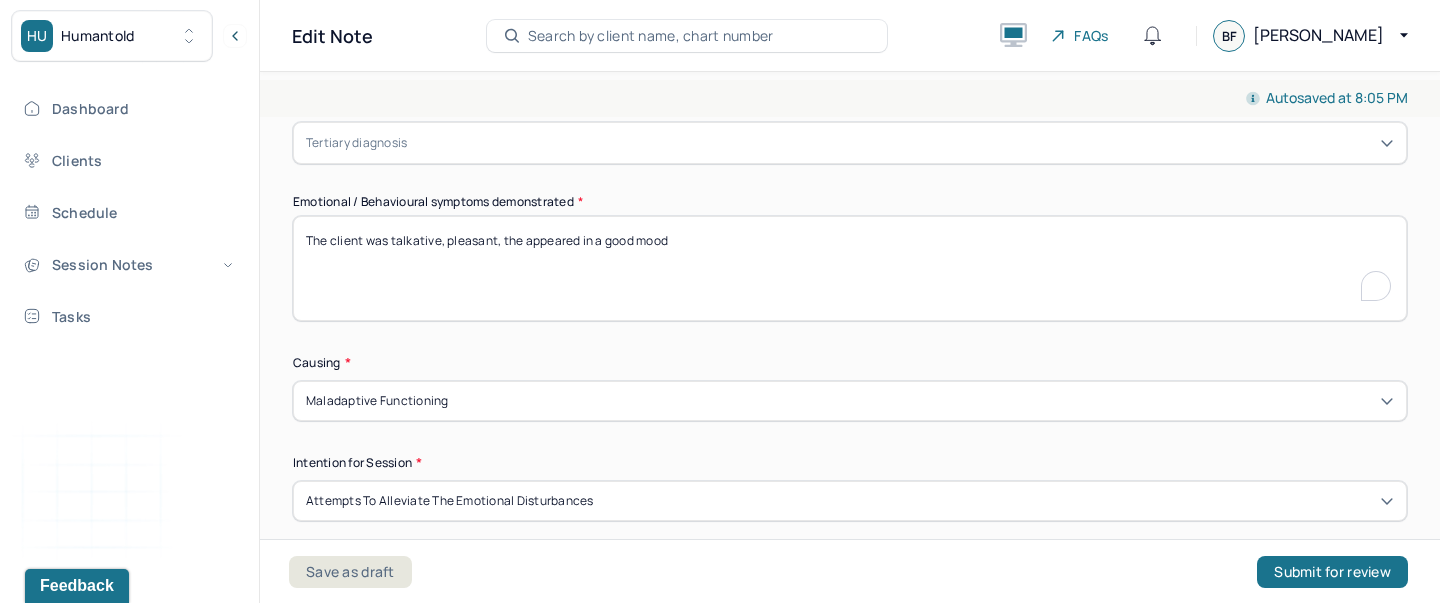 click on "The client was talkative, pleasant, the appeared in a good mood" at bounding box center [850, 268] 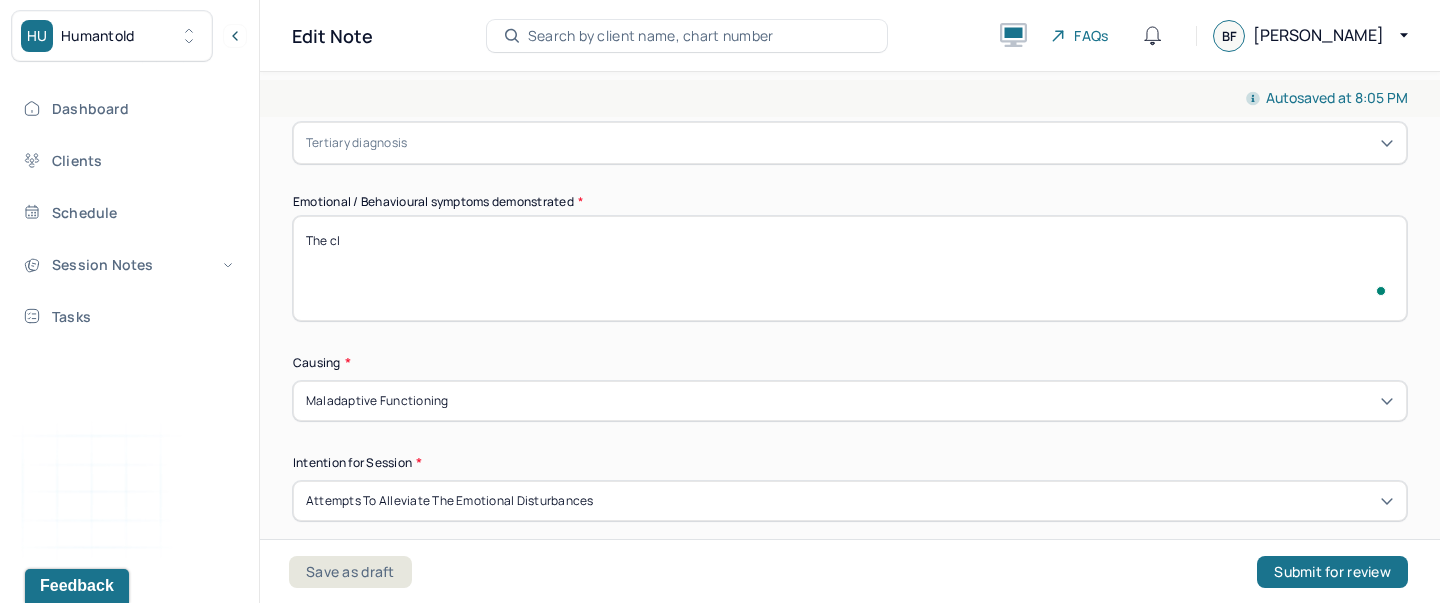 scroll, scrollTop: 962, scrollLeft: 0, axis: vertical 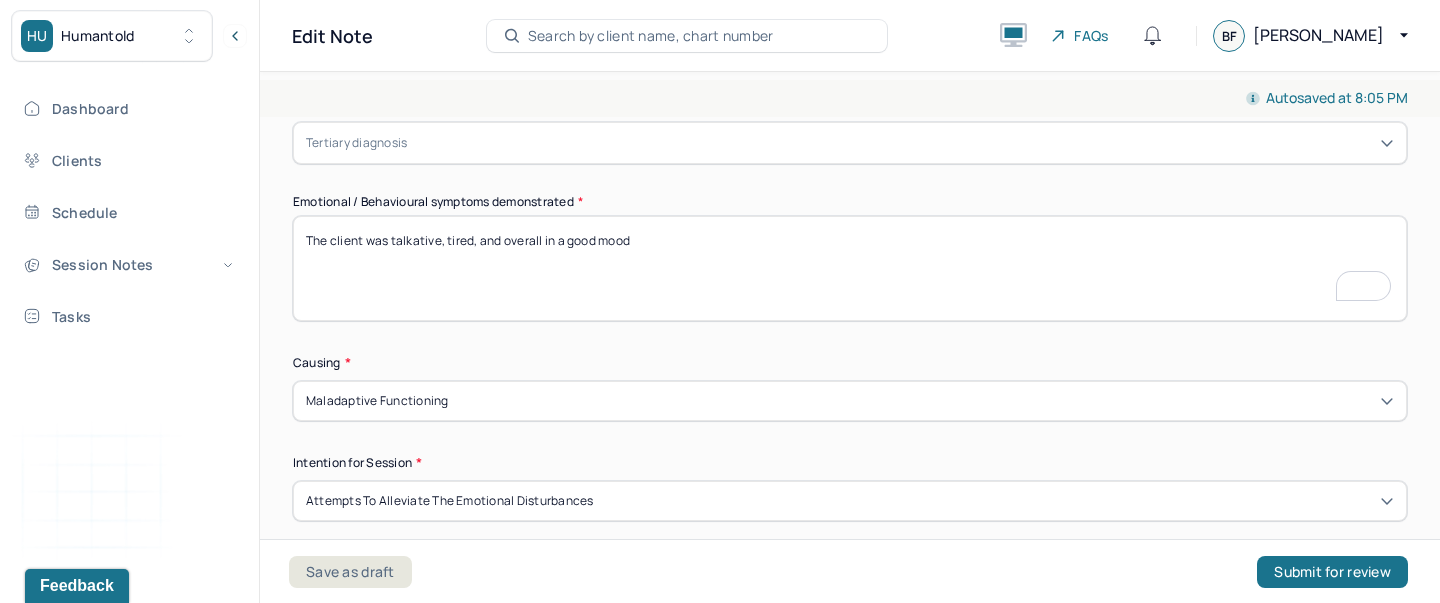 type on "The client was talkative, tired, and overall in a good mood" 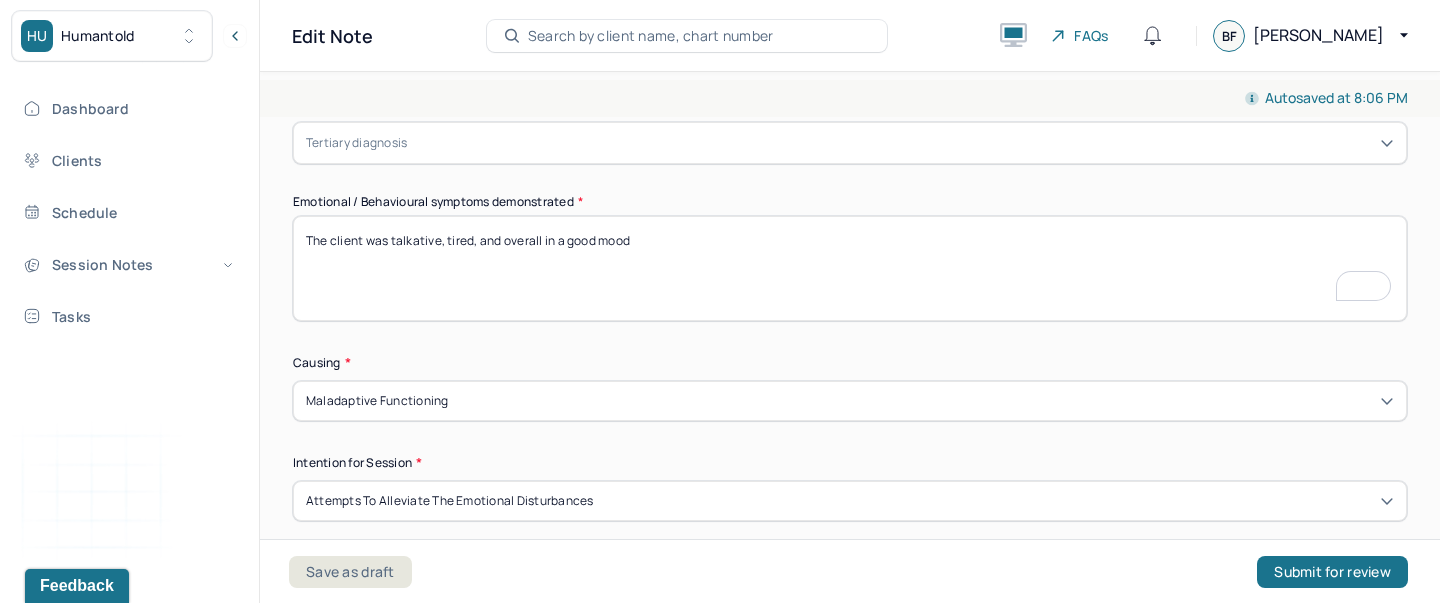 scroll, scrollTop: 1056, scrollLeft: 0, axis: vertical 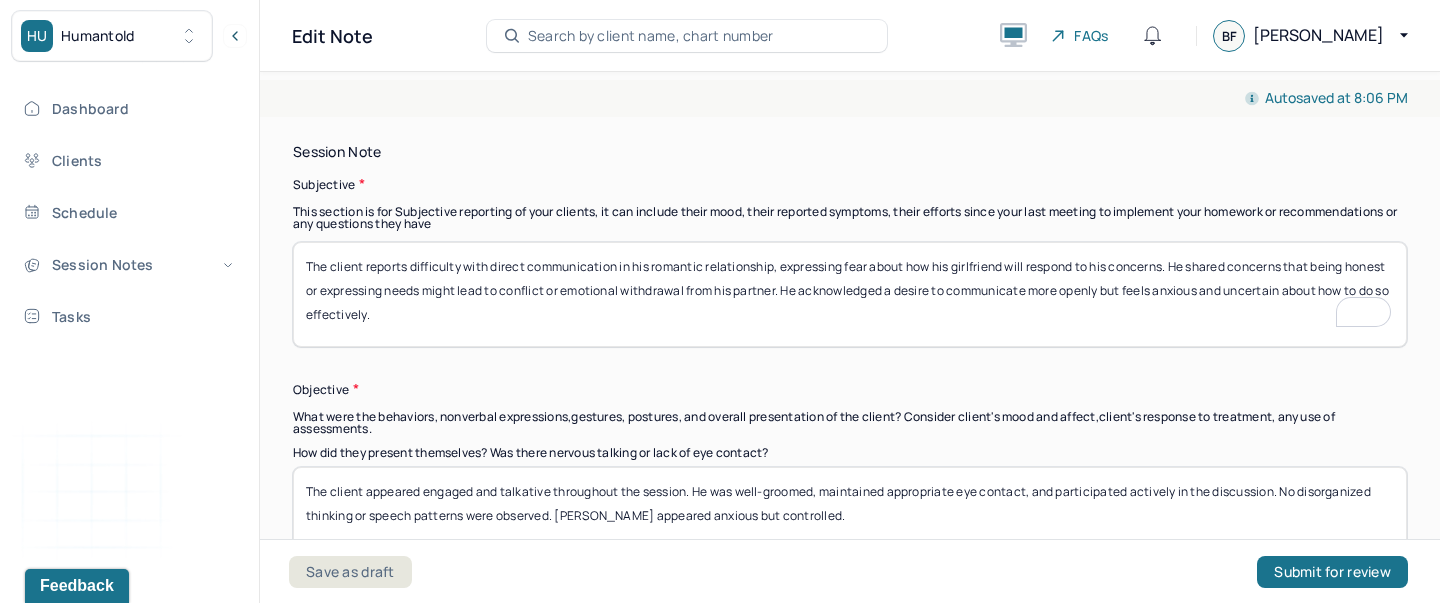drag, startPoint x: 475, startPoint y: 332, endPoint x: 335, endPoint y: 276, distance: 150.78462 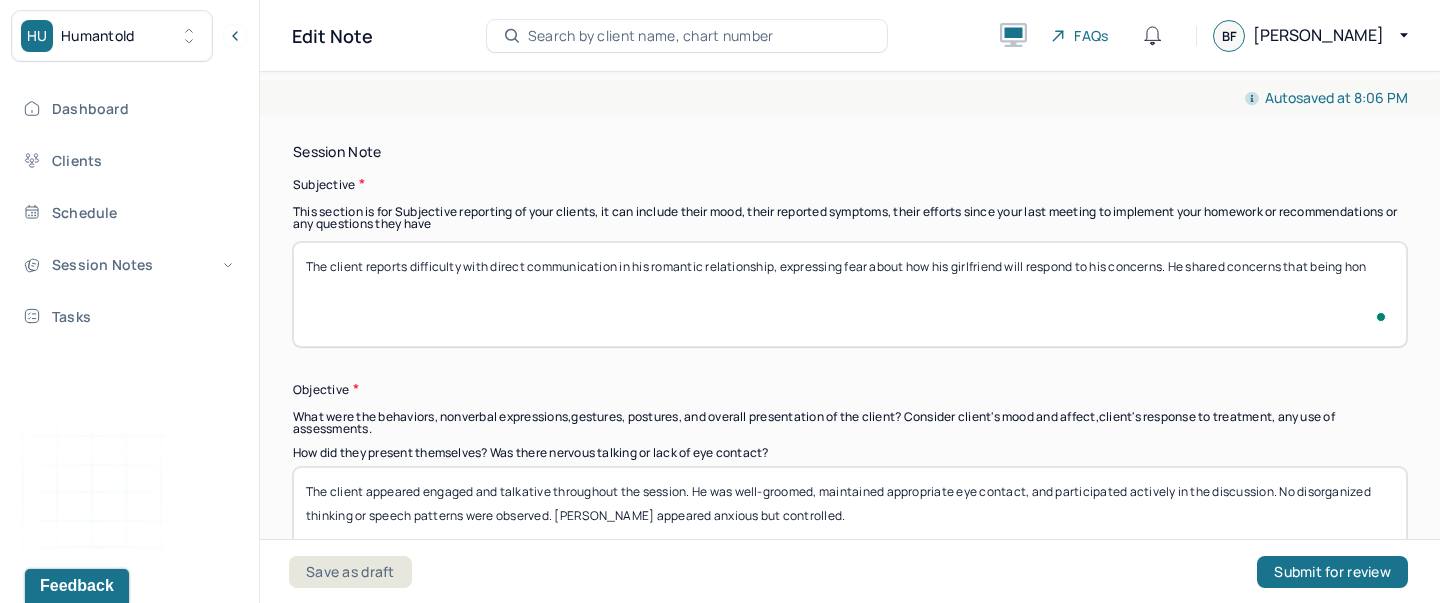scroll, scrollTop: 1381, scrollLeft: 0, axis: vertical 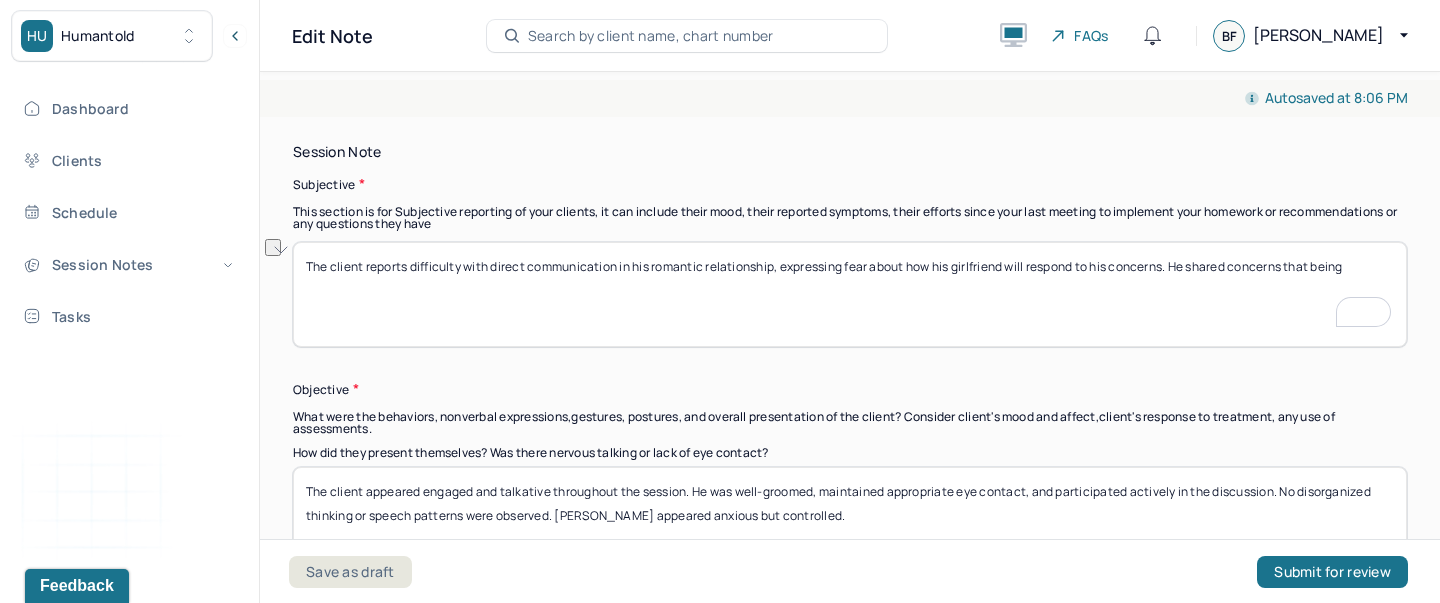 drag, startPoint x: 328, startPoint y: 262, endPoint x: 1358, endPoint y: 277, distance: 1030.1093 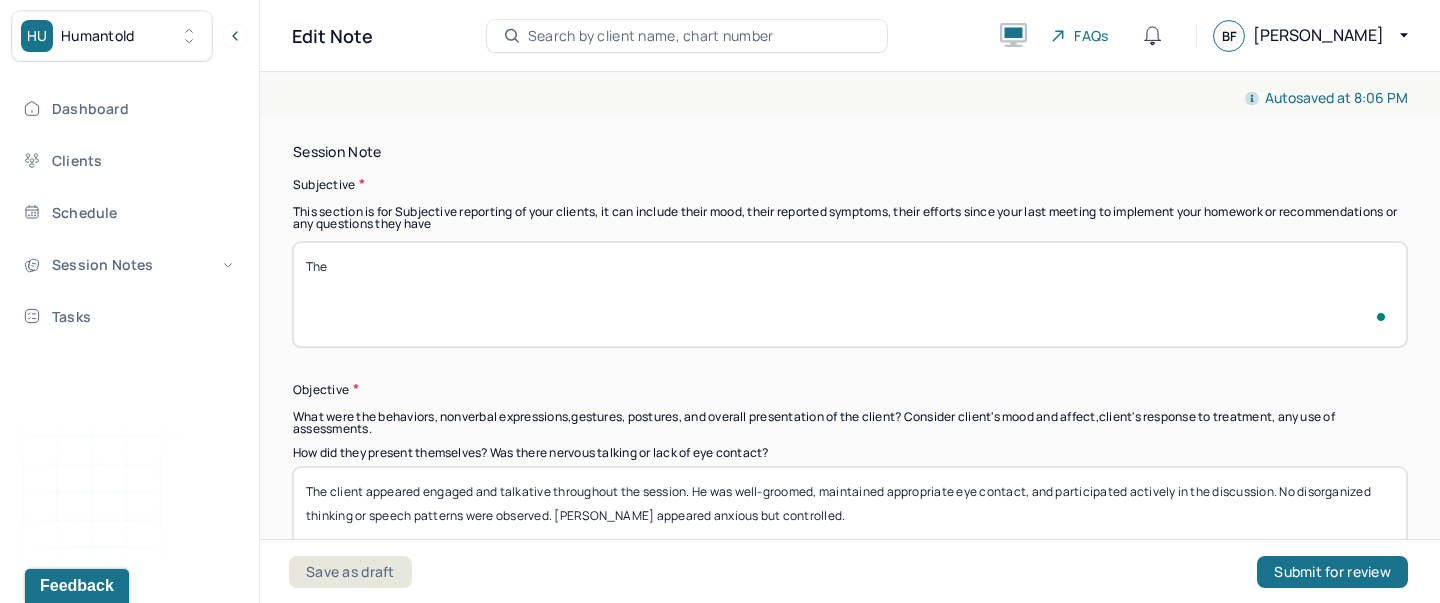 paste on "Client reports experiencing significant stress related to his romantic relationship. He states that he feels there is "emotional immaturity" present in the relationship and expresses uncertainty about how to navigate this dynamic." 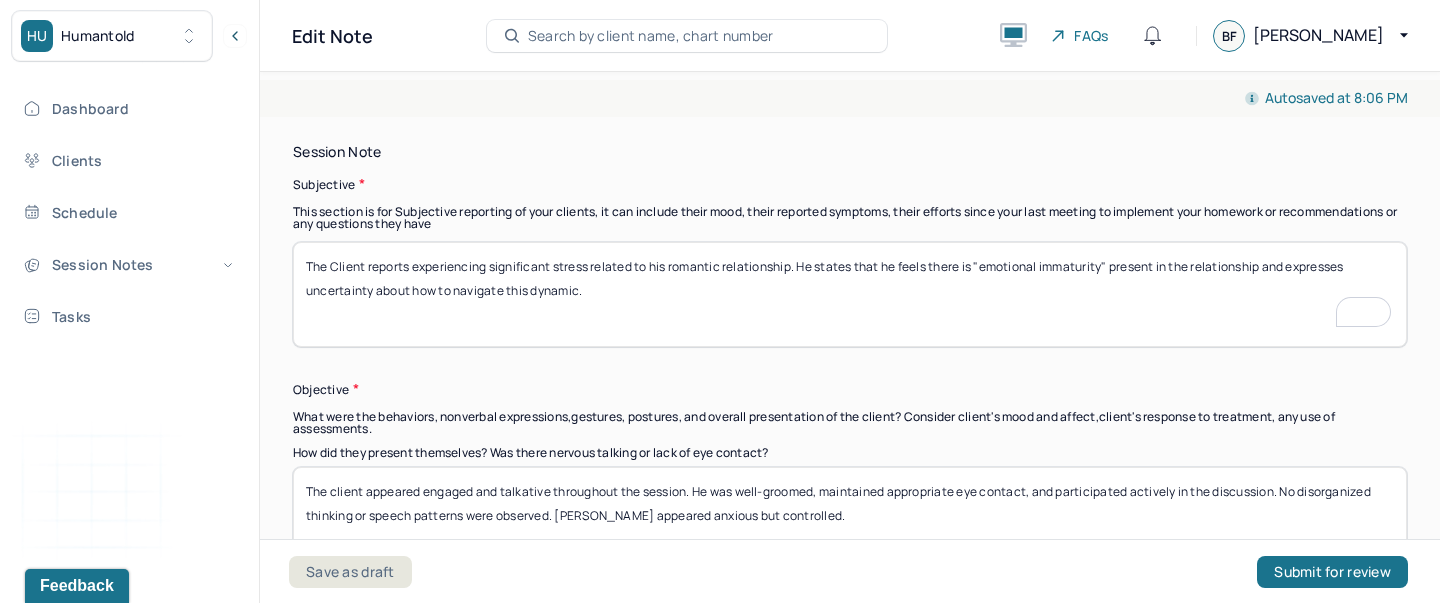 click on "The client reports difficulty with direct communication in his romantic relationship, expressing fear about how his girlfriend will respond to his concerns. He shared concerns that being" at bounding box center (850, 294) 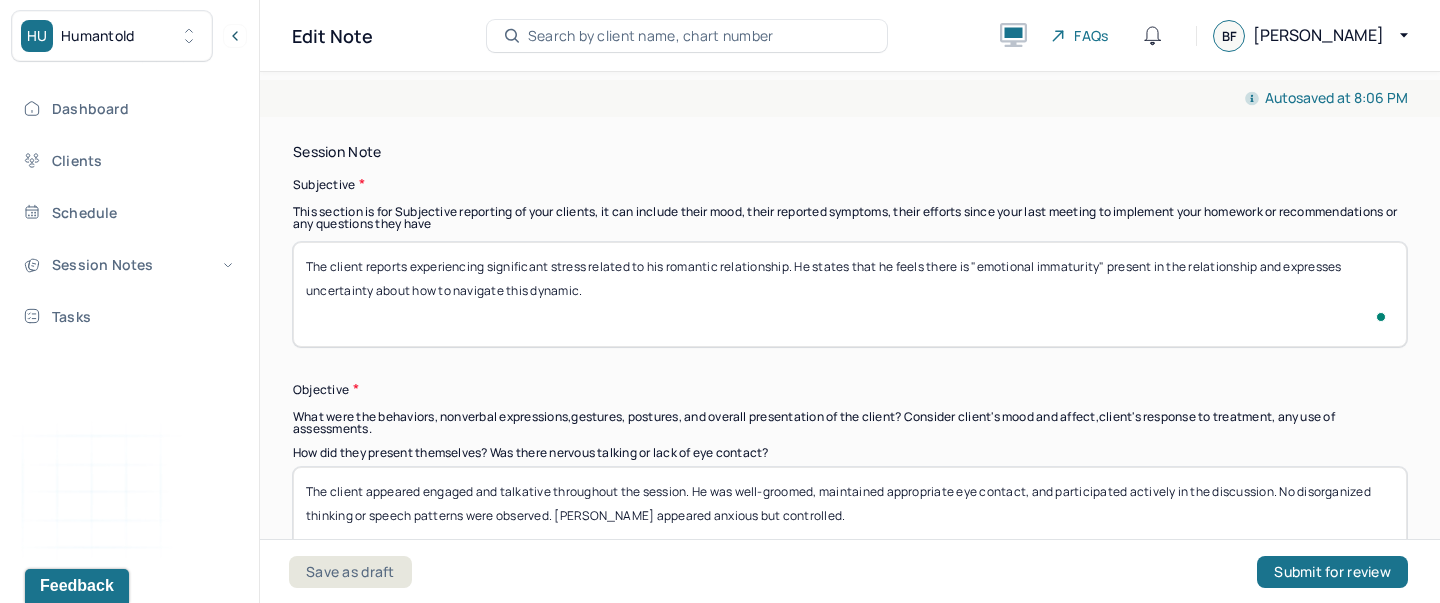 click on "The Client reports experiencing significant stress related to his romantic relationship. He states that he feels there is "emotional immaturity" present in the relationship and expresses uncertainty about how to navigate this dynamic." at bounding box center [850, 294] 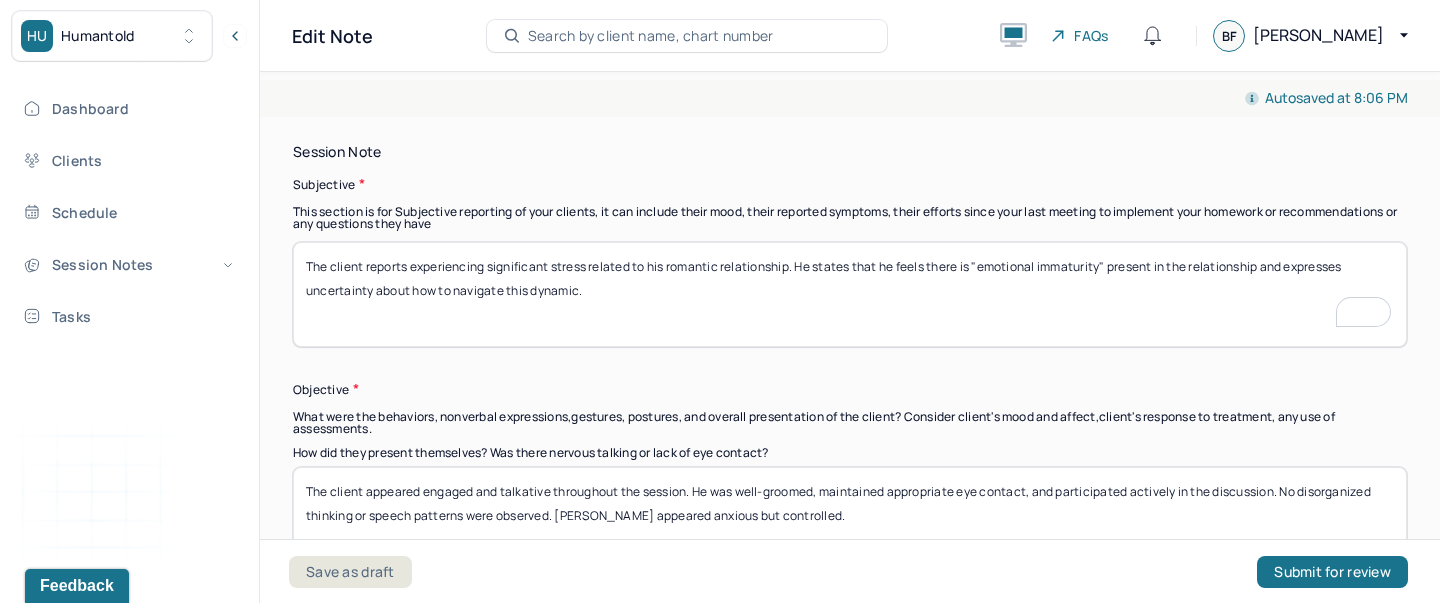 paste on "He also disclosed feelings of embarrassment and shame related to a recent work suspension but acknowledged that "it could have been worse." Additionally, the client reports excessive worry surrounding his financial situation. He is reluctant to ask for help due to fears of being a burden and feelings of personal failure." 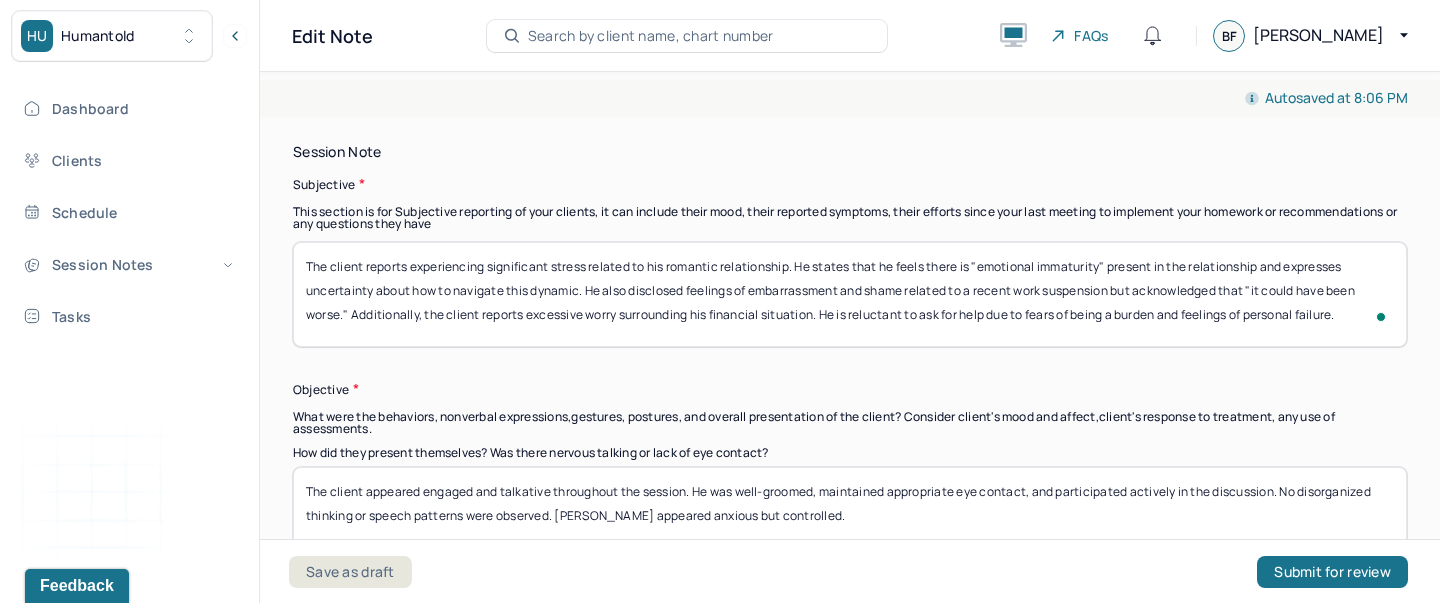 scroll, scrollTop: 1498, scrollLeft: 0, axis: vertical 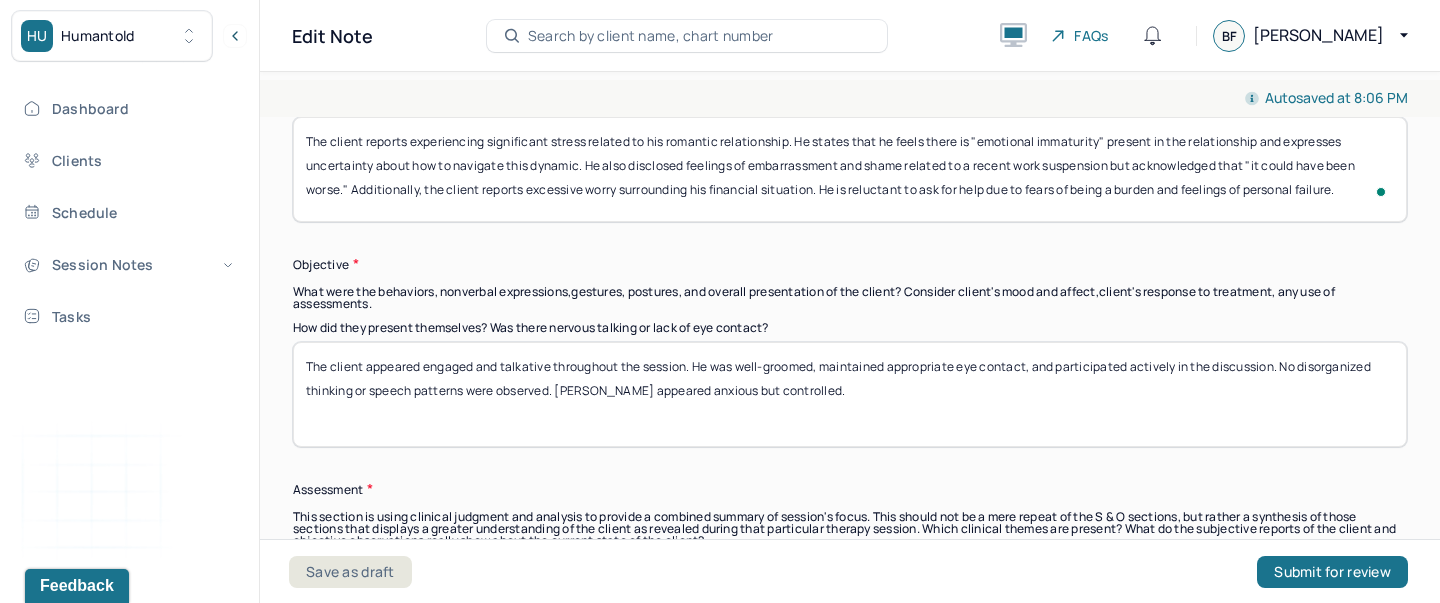 type on "The client reports experiencing significant stress related to his romantic relationship. He states that he feels there is "emotional immaturity" present in the relationship and expresses uncertainty about how to navigate this dynamic. He also disclosed feelings of embarrassment and shame related to a recent work suspension but acknowledged that "it could have been worse." Additionally, the client reports excessive worry surrounding his financial situation. He is reluctant to ask for help due to fears of being a burden and feelings of personal failure." 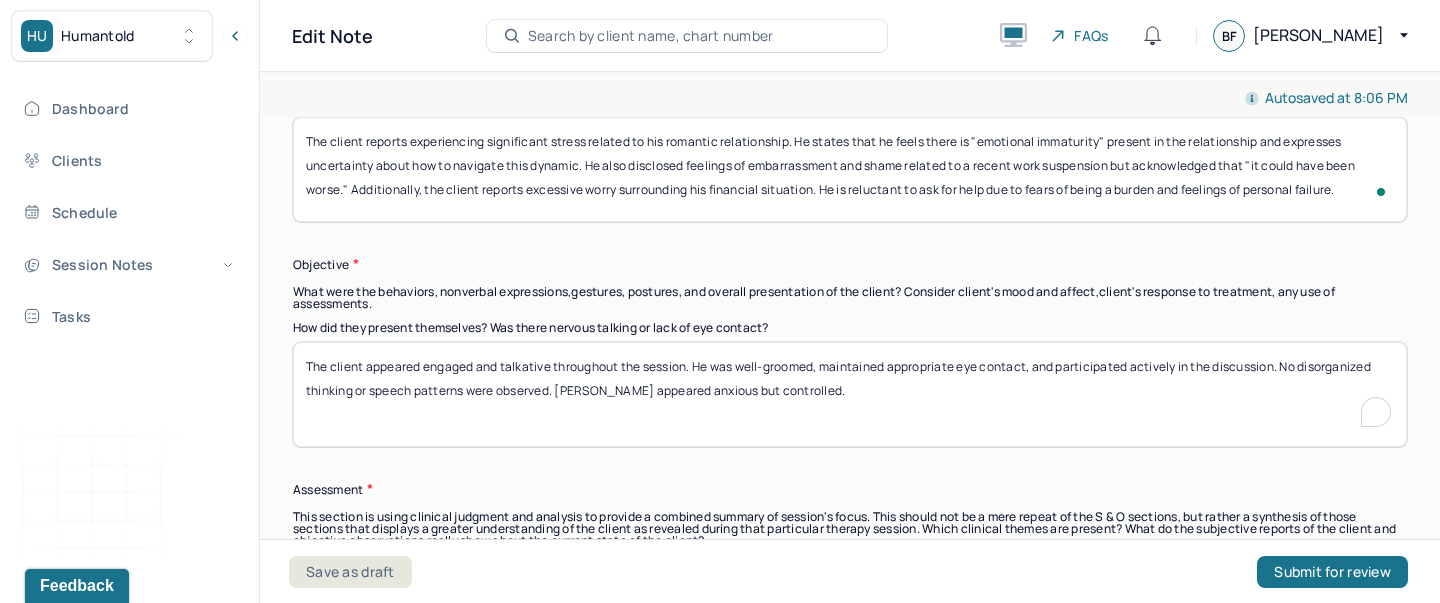 click on "The client appeared engaged and talkative throughout the session. He was well-groomed, maintained appropriate eye contact, and participated actively in the discussion. No disorganized thinking or speech patterns were observed. Mood appeared anxious but controlled." at bounding box center [850, 394] 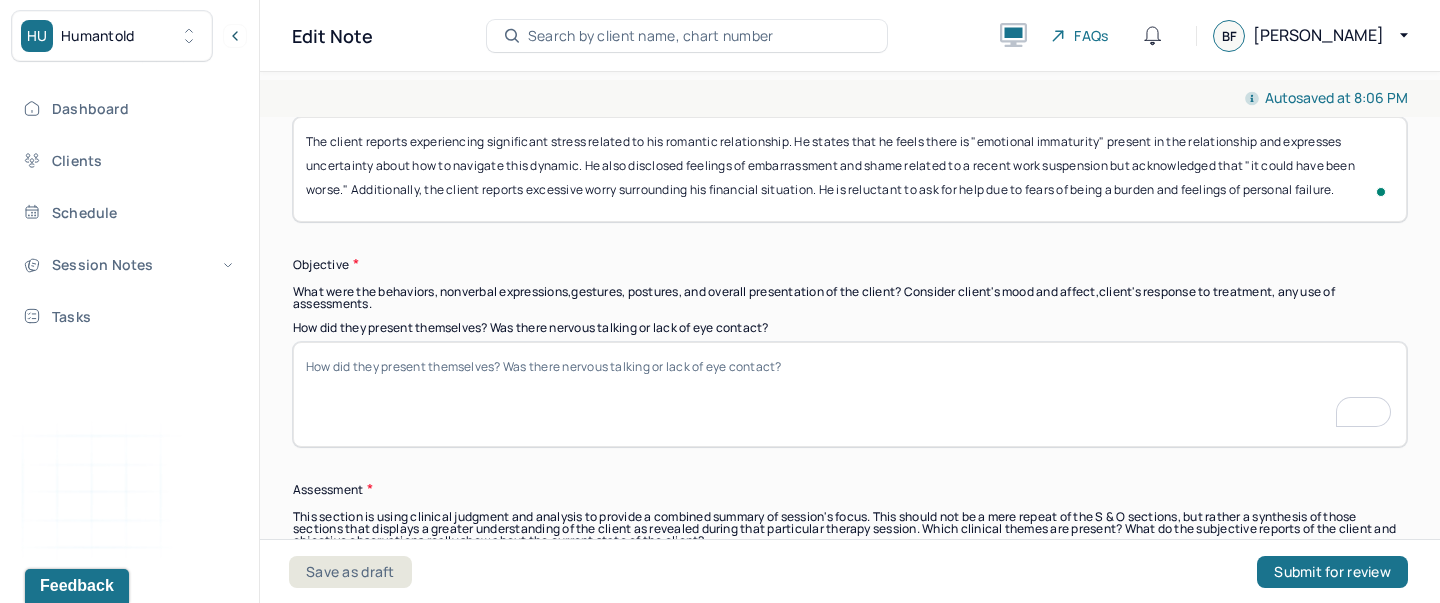 scroll, scrollTop: 1506, scrollLeft: 0, axis: vertical 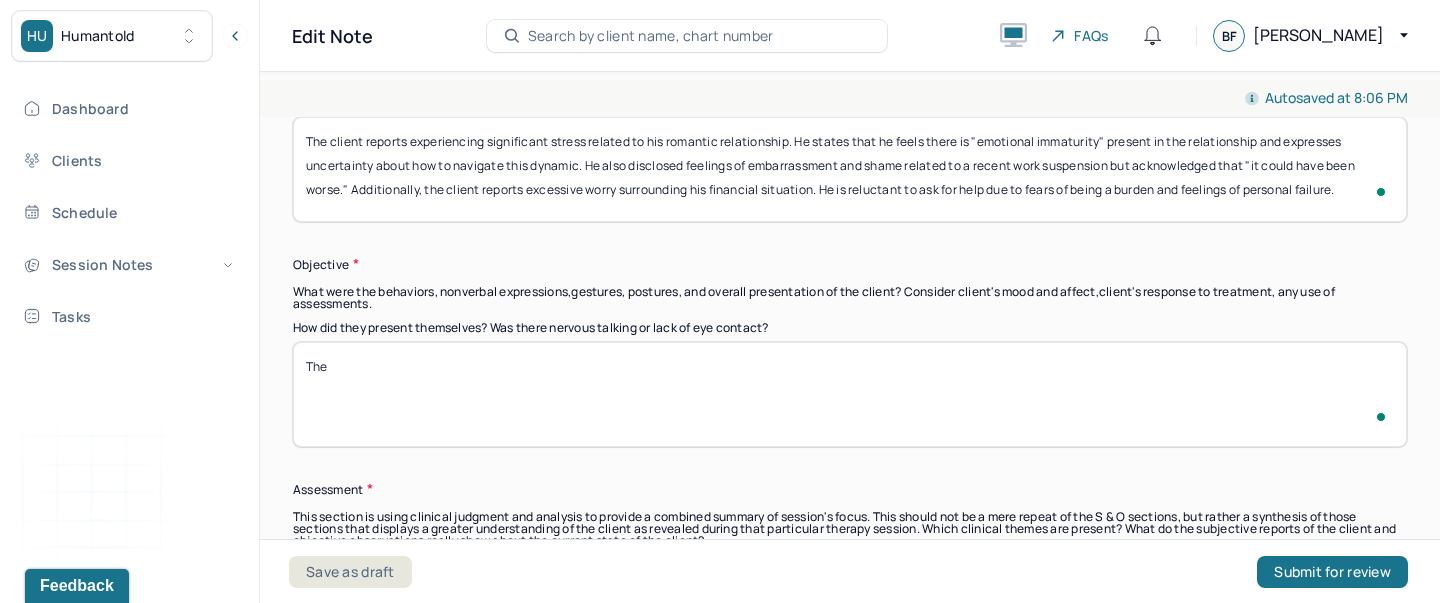 paste on "Client appeared emotionally taxed and engaged in the session with a serious demeanor. Affect was appropriate but slightly blunted at times. He demonstrated insight into his current challenges and was able to articulate his emotions clearly. No signs of acute distress or safety concerns were observed. Thought processes were coherent and goal-directed." 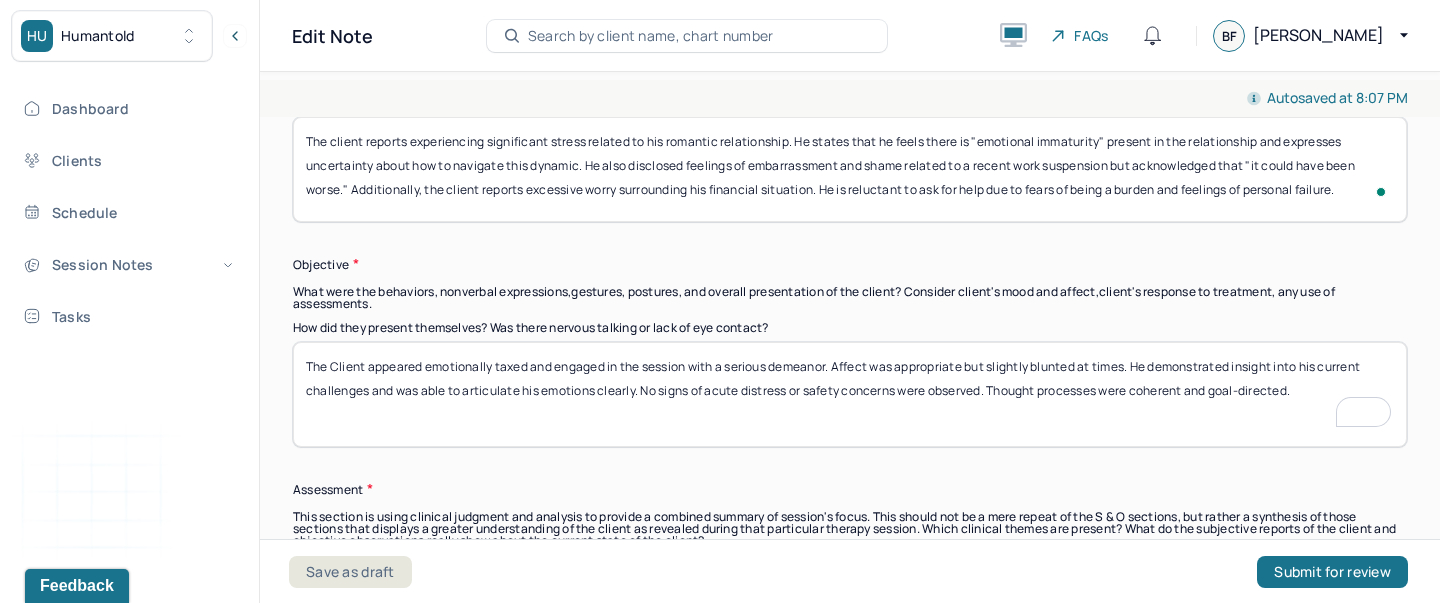 click on "The Client appeared emotionally taxed and engaged in the session with a serious demeanor. Affect was appropriate but slightly blunted at times. He demonstrated insight into his current challenges and was able to articulate his emotions clearly. No signs of acute distress or safety concerns were observed. Thought processes were coherent and goal-directed." at bounding box center (850, 394) 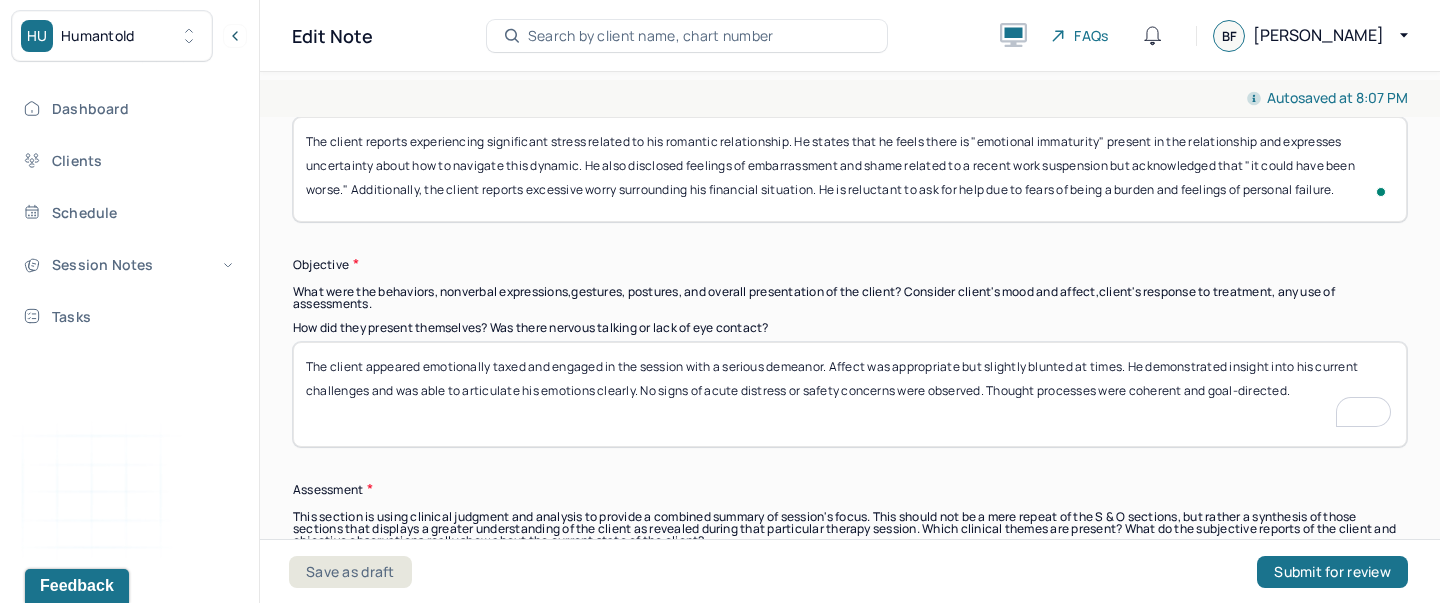 scroll, scrollTop: 1601, scrollLeft: 0, axis: vertical 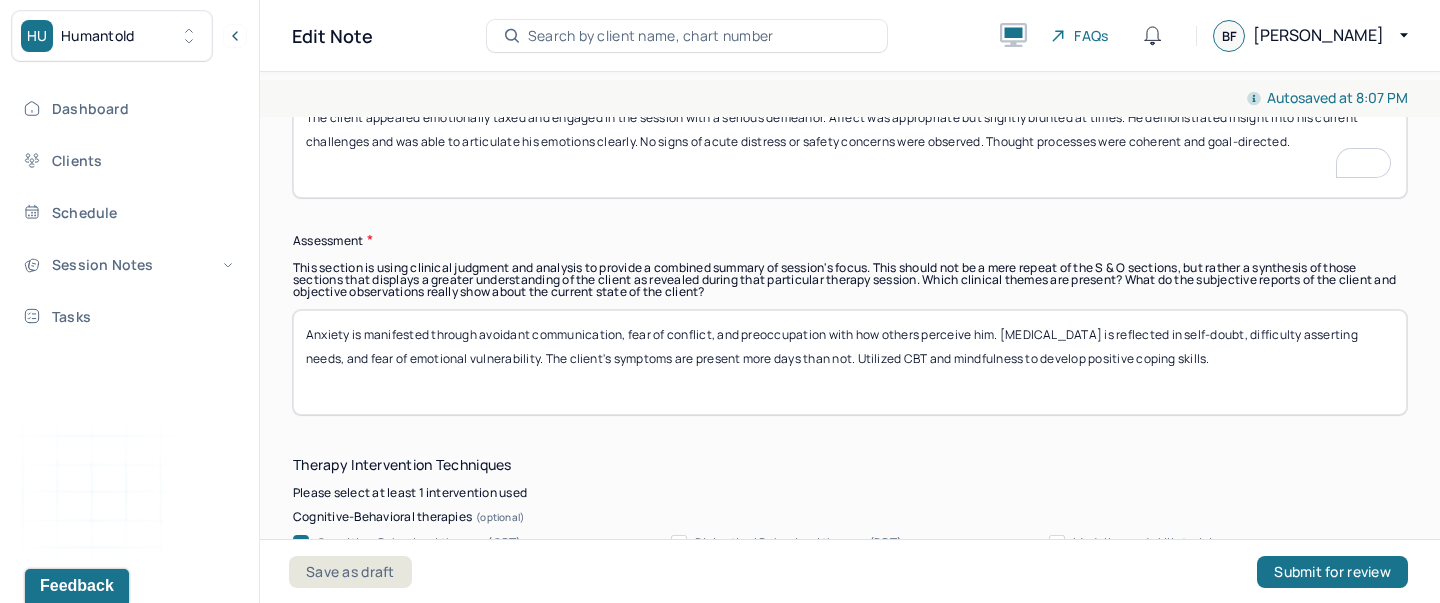 type on "The client appeared emotionally taxed and engaged in the session with a serious demeanor. Affect was appropriate but slightly blunted at times. He demonstrated insight into his current challenges and was able to articulate his emotions clearly. No signs of acute distress or safety concerns were observed. Thought processes were coherent and goal-directed." 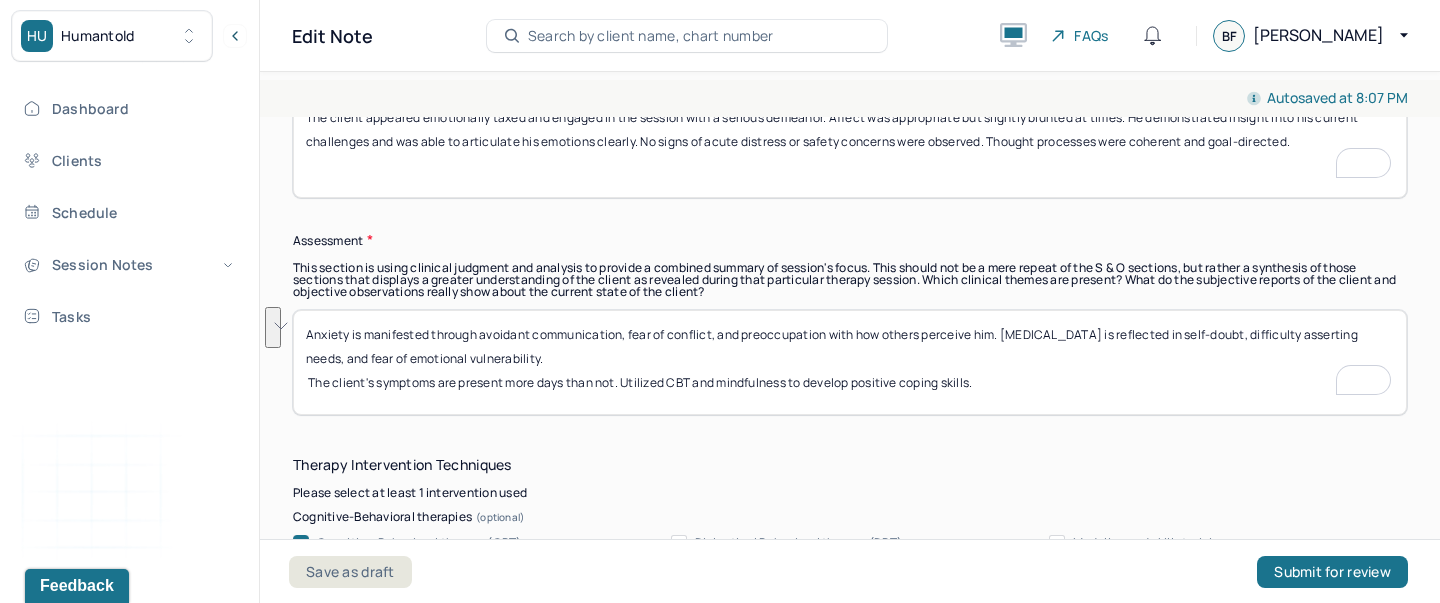 drag, startPoint x: 573, startPoint y: 351, endPoint x: 277, endPoint y: 320, distance: 297.6189 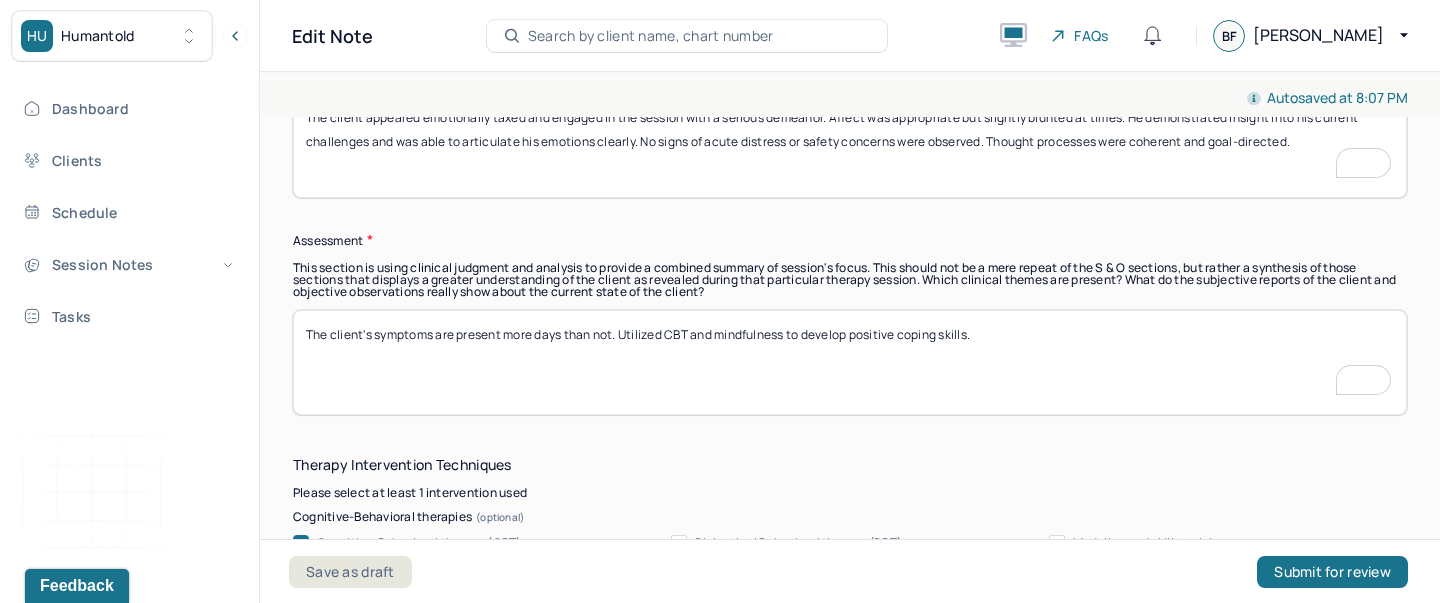 paste on "Client shows signs of anxiety, especially related to financial stress and relationship issues. He feels like a failure and a burden, which heightens his worry and emotional distress. Shame about his work suspension lowers his self-esteem and reinforces negative thoughts." 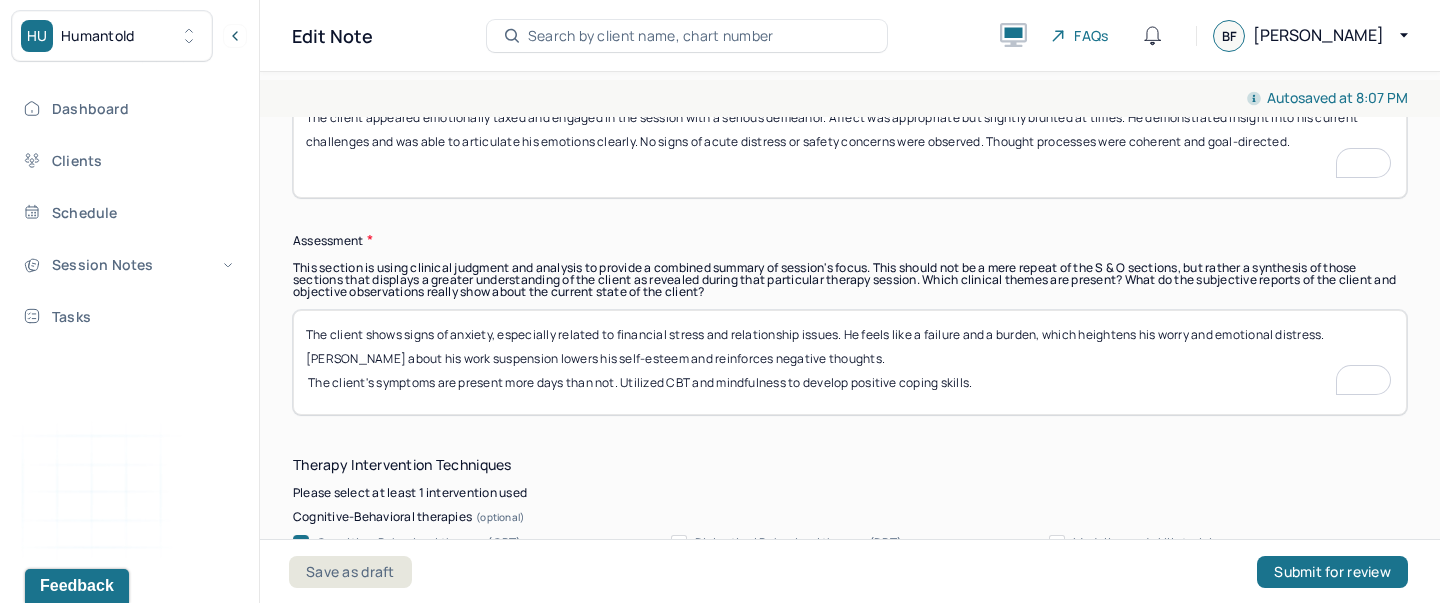 click on "The client's symptoms are present more days than not. Utilized CBT and mindfulness to develop positive coping skills." at bounding box center (850, 362) 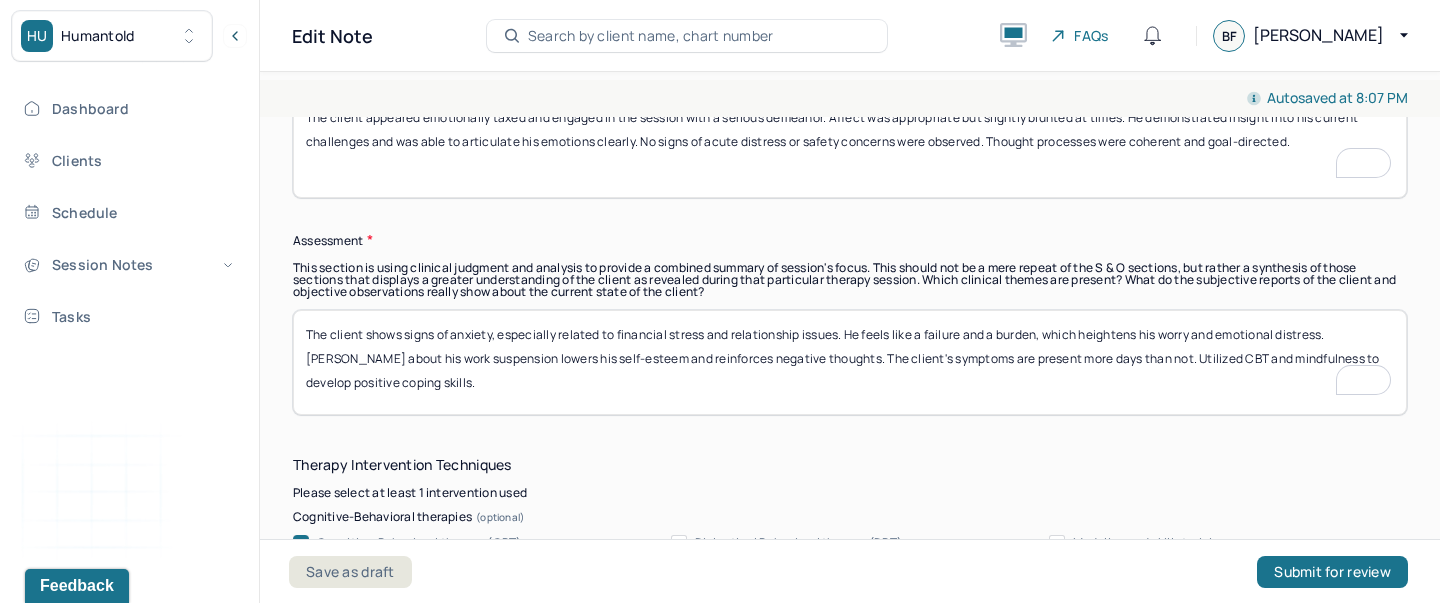 scroll, scrollTop: 1866, scrollLeft: 0, axis: vertical 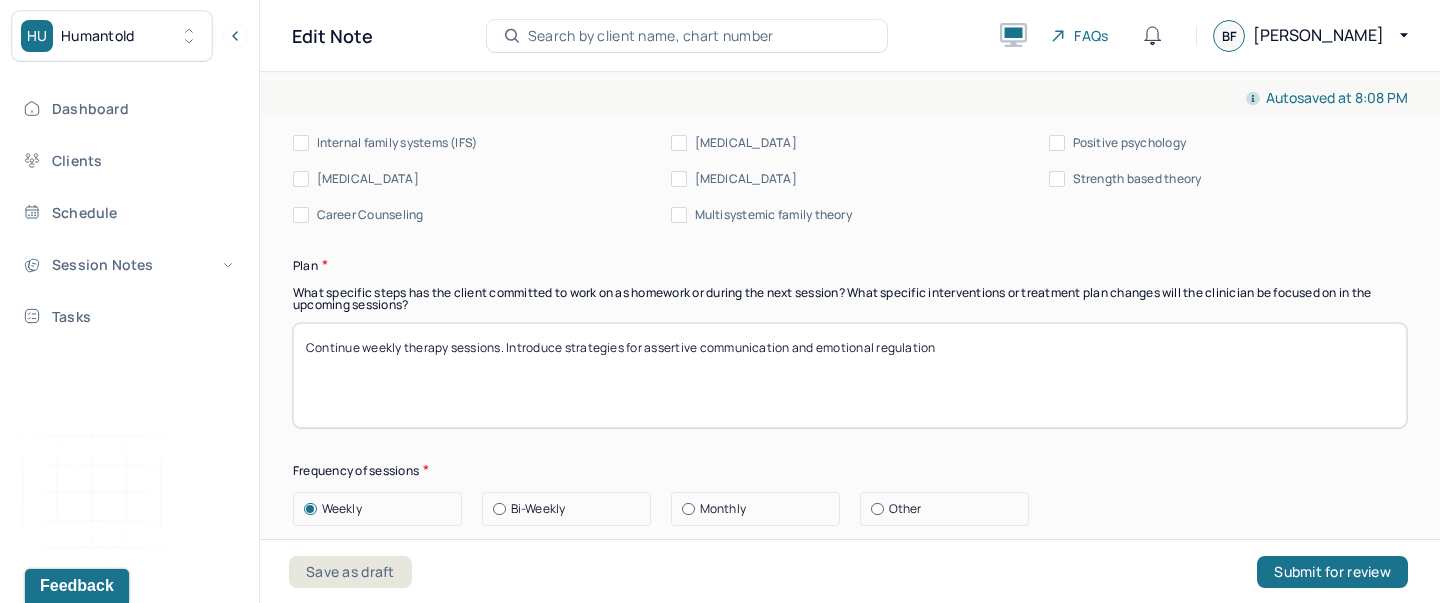 type on "The client shows signs of anxiety, especially related to financial stress and relationship issues. He feels like a failure and a burden, which heightens his worry and emotional distress. [PERSON_NAME] about his work suspension lowers his self-esteem and reinforces negative thoughts. The client's symptoms are present more days than not. Utilized CBT and mindfulness to develop positive coping skills." 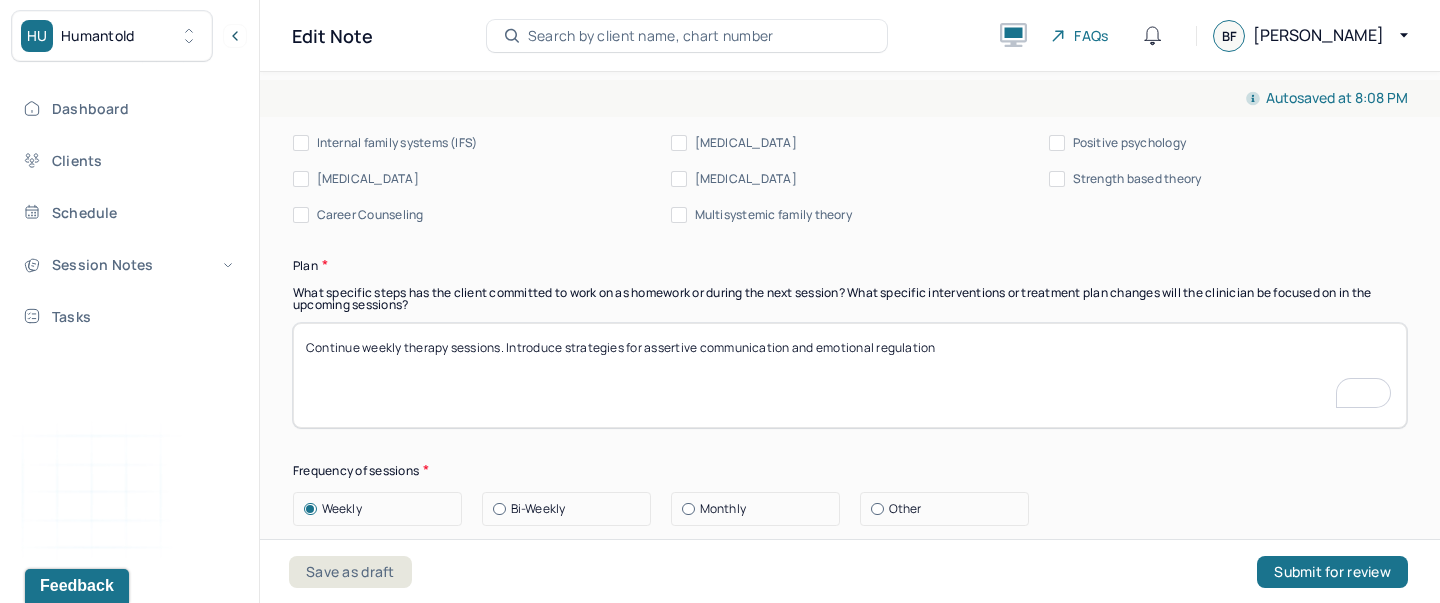 drag, startPoint x: 951, startPoint y: 354, endPoint x: 500, endPoint y: 346, distance: 451.07095 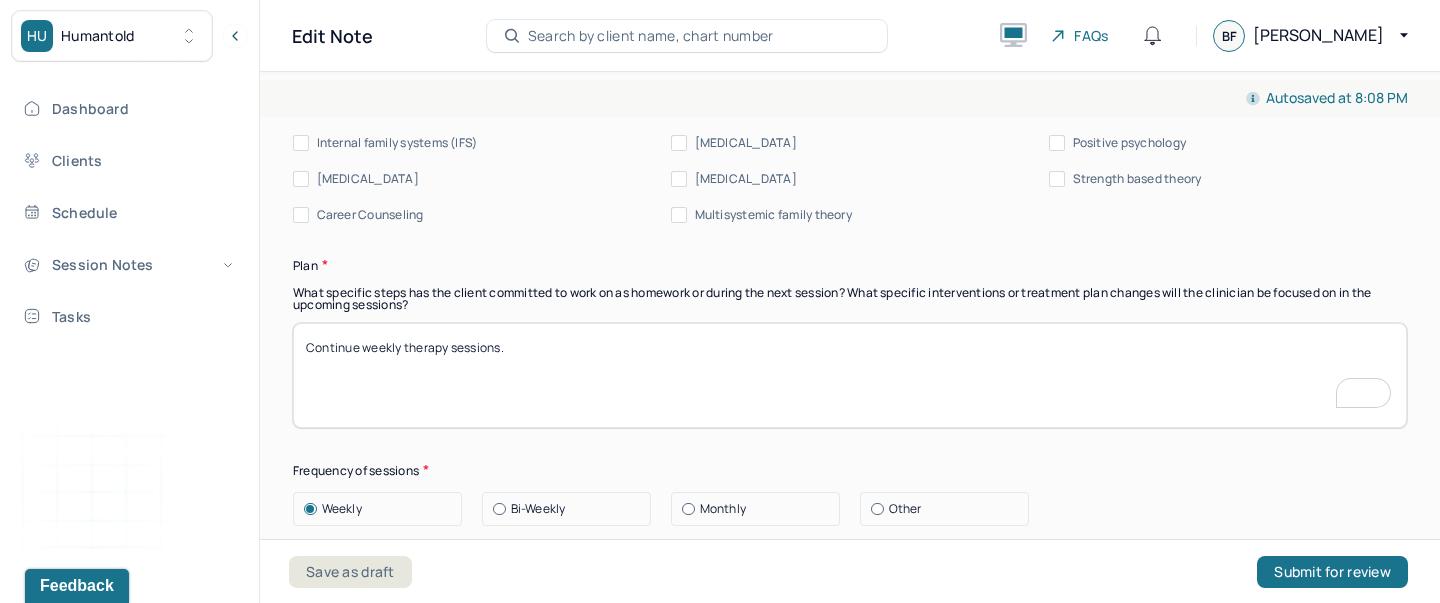paste on "Continue exploring the impact of the romantic relationship on client's emotional well-being." 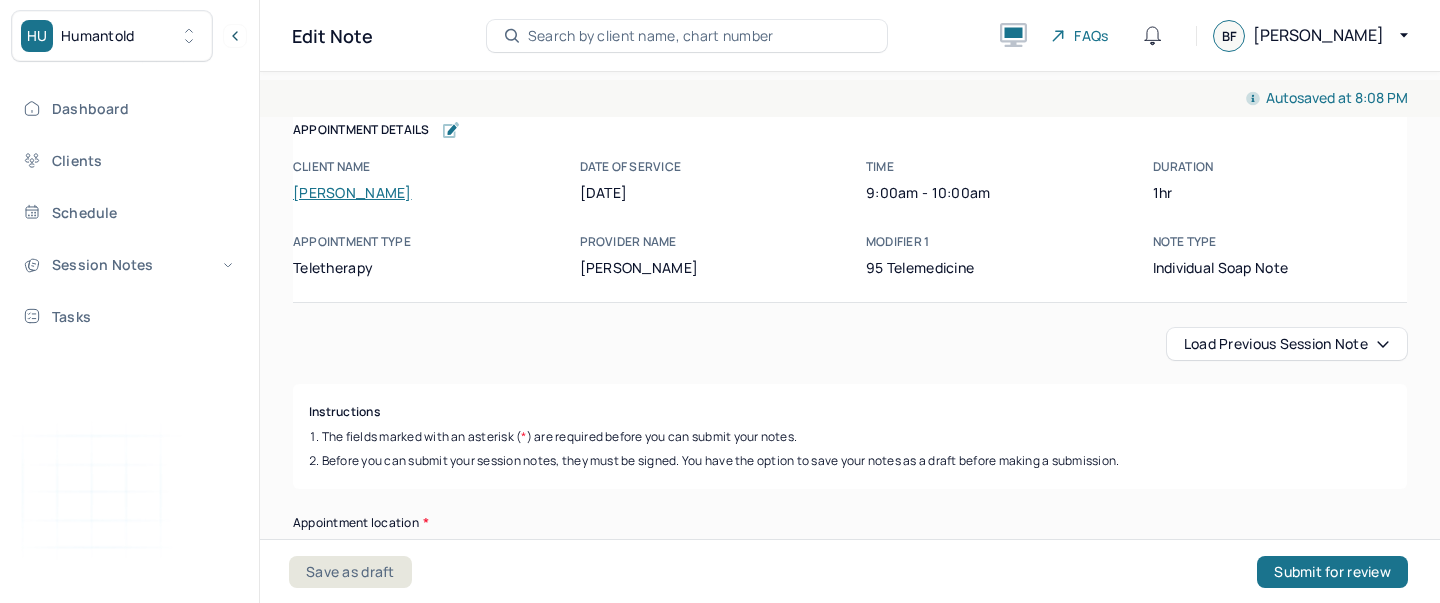 select on "6" 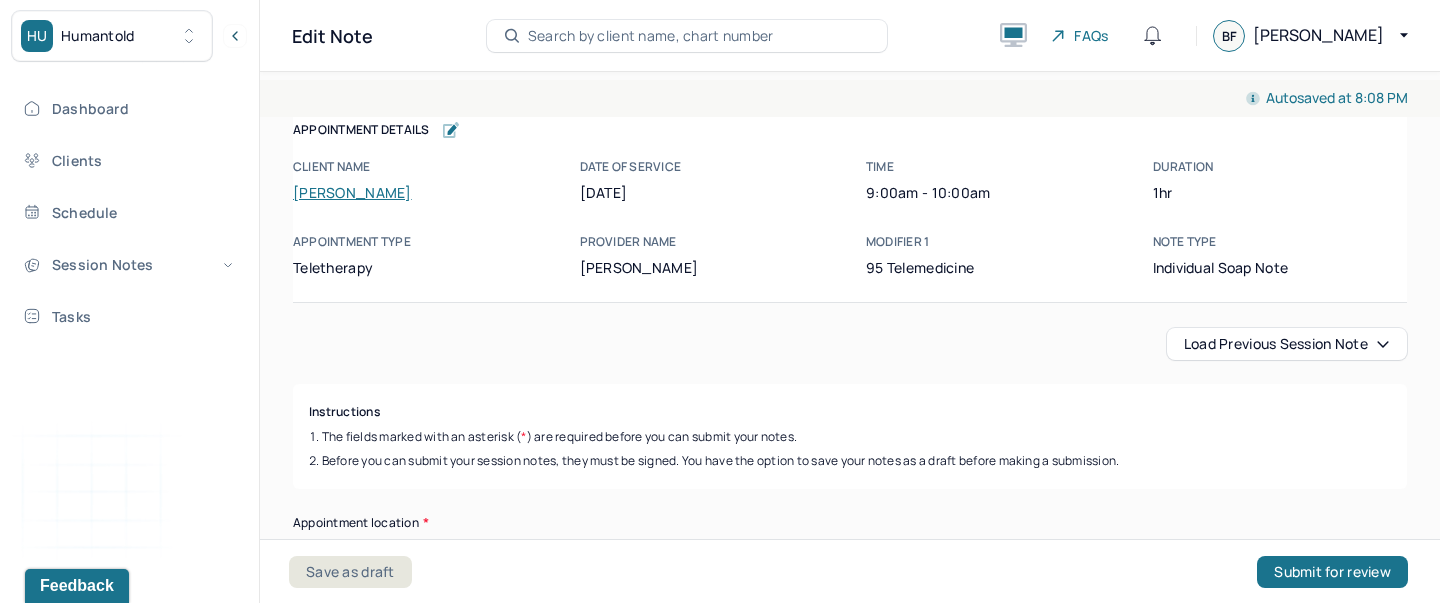 scroll, scrollTop: 2815, scrollLeft: 0, axis: vertical 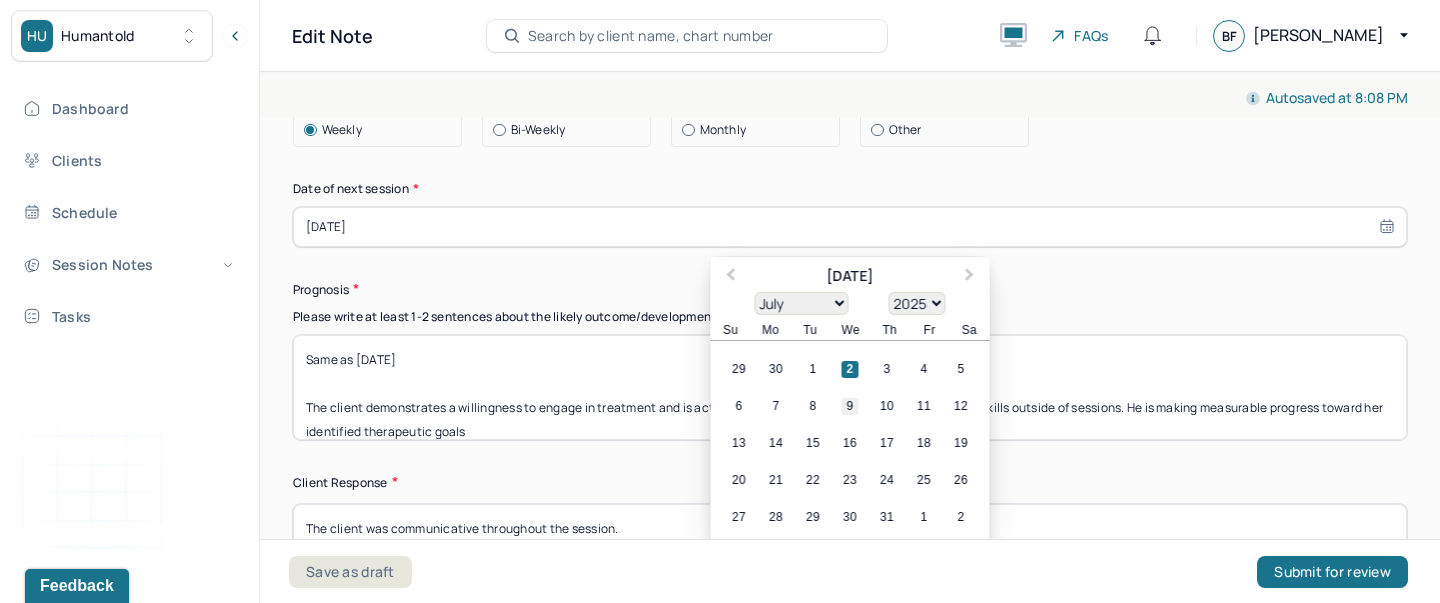 click on "9" at bounding box center (850, 406) 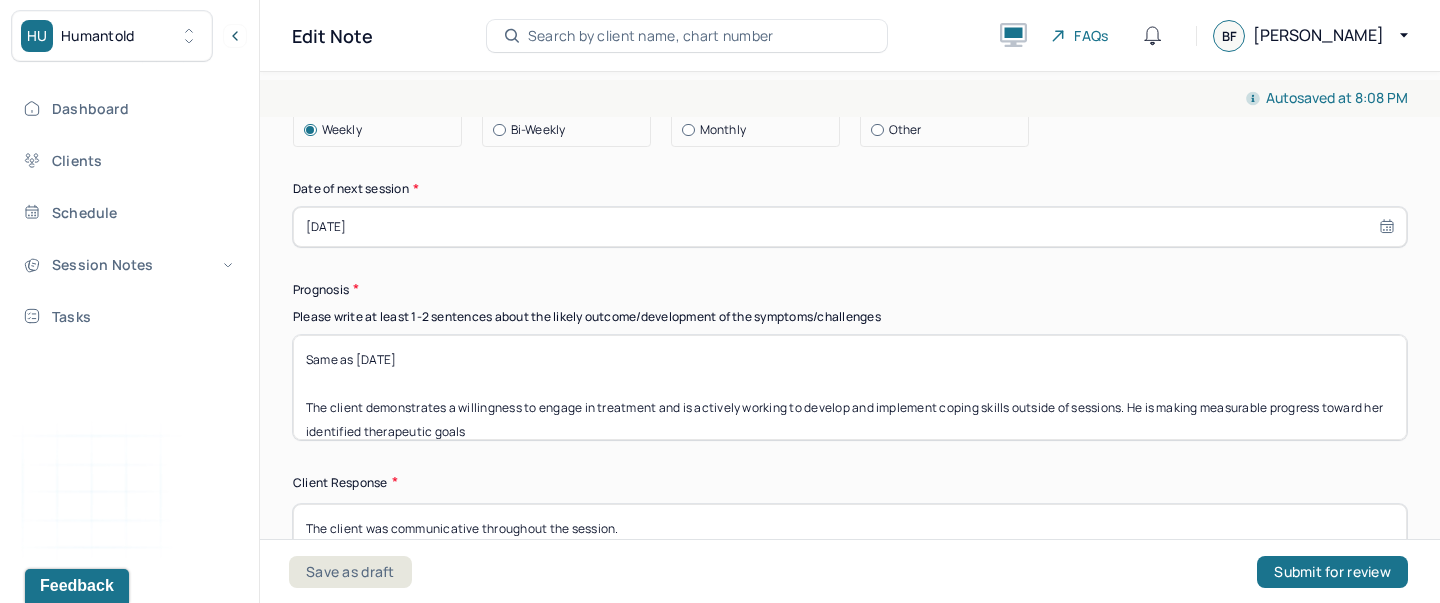 click on "Same as [DATE]
The client demonstrates a willingness to engage in treatment and is actively working to develop and implement coping skills outside of sessions. He is making measurable progress toward her identified therapeutic goals" at bounding box center [850, 387] 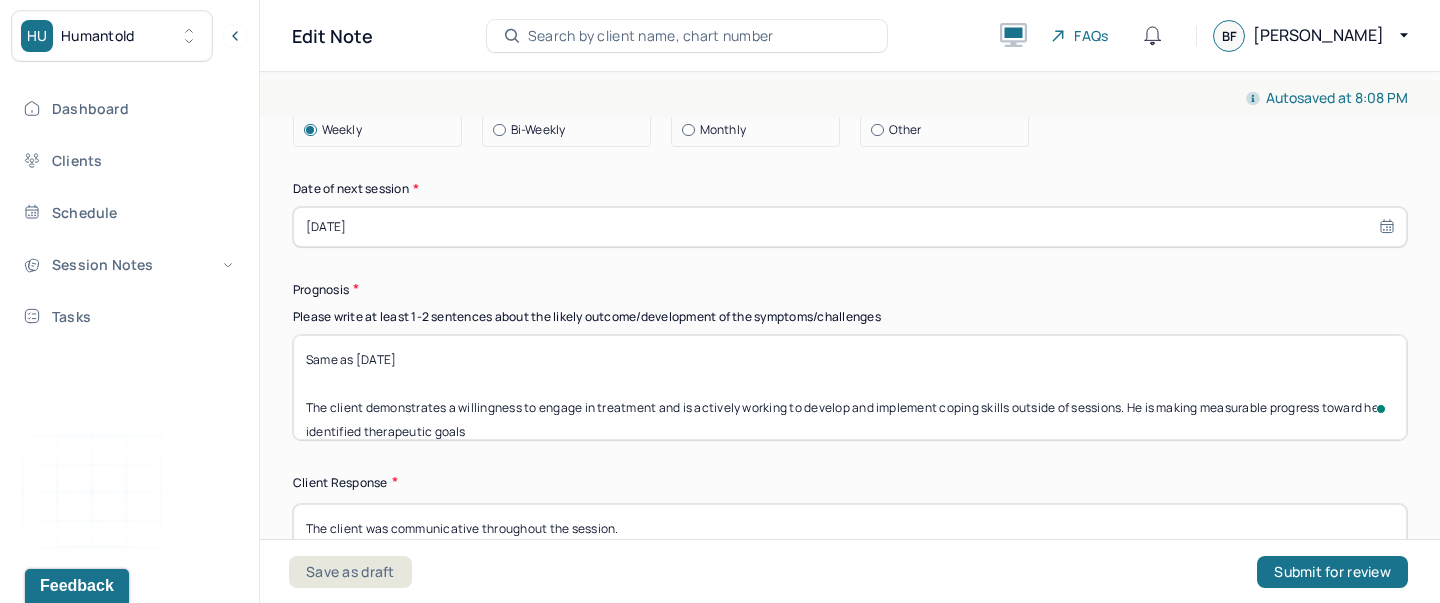 scroll, scrollTop: 2822, scrollLeft: 0, axis: vertical 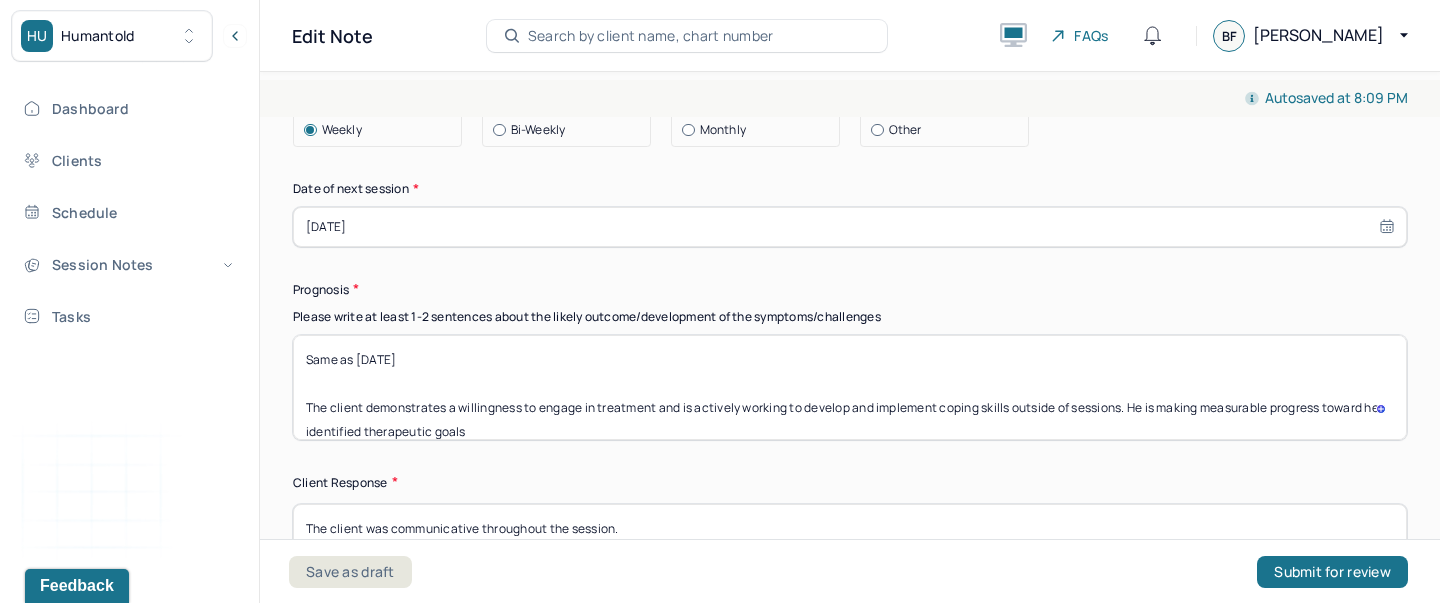 click on "Same as [DATE]
The client demonstrates a willingness to engage in treatment and is actively working to develop and implement coping skills outside of sessions. He is making measurable progress toward her identified therapeutic goals" at bounding box center (850, 387) 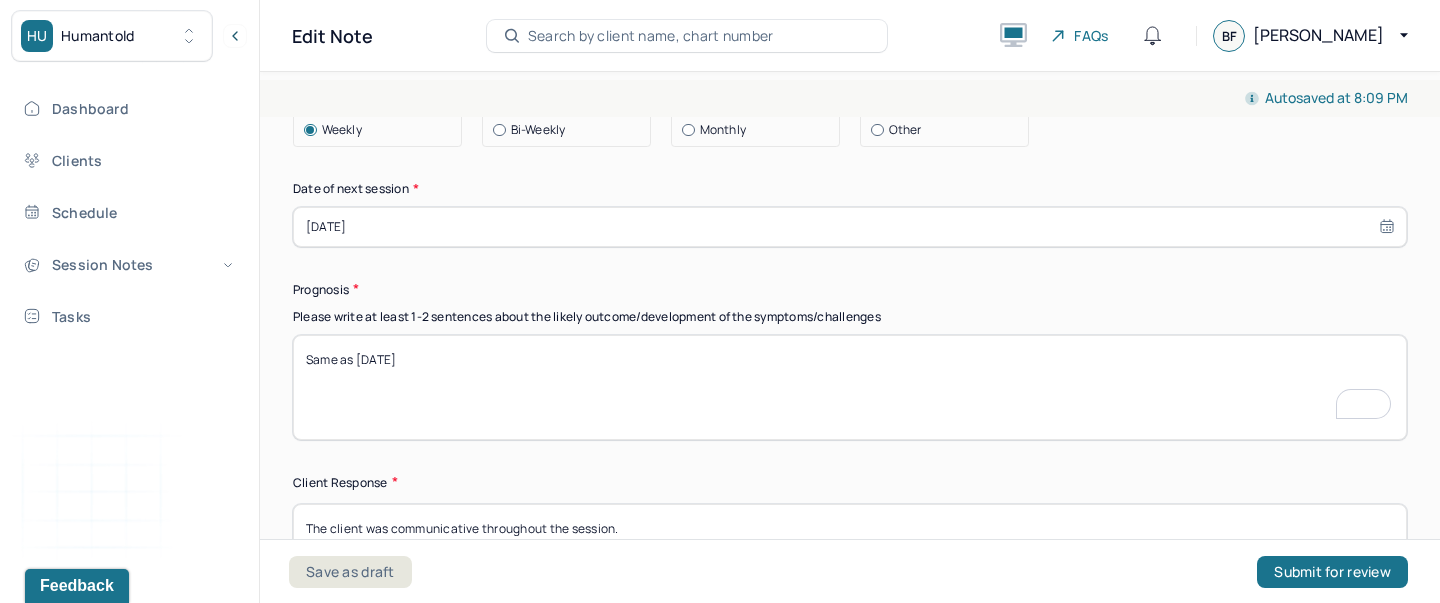 paste on "The client’s drive to achieve personal goals reflects a promising outlook for continued growth and lasting change." 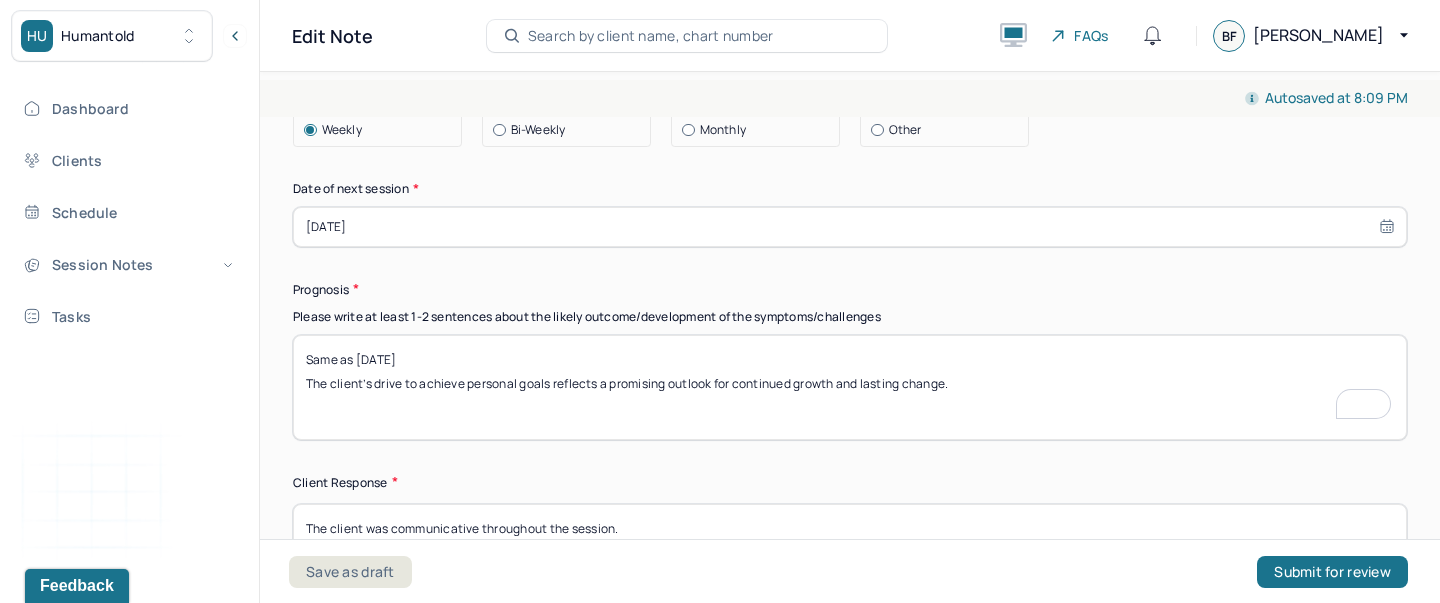 scroll, scrollTop: 2992, scrollLeft: 0, axis: vertical 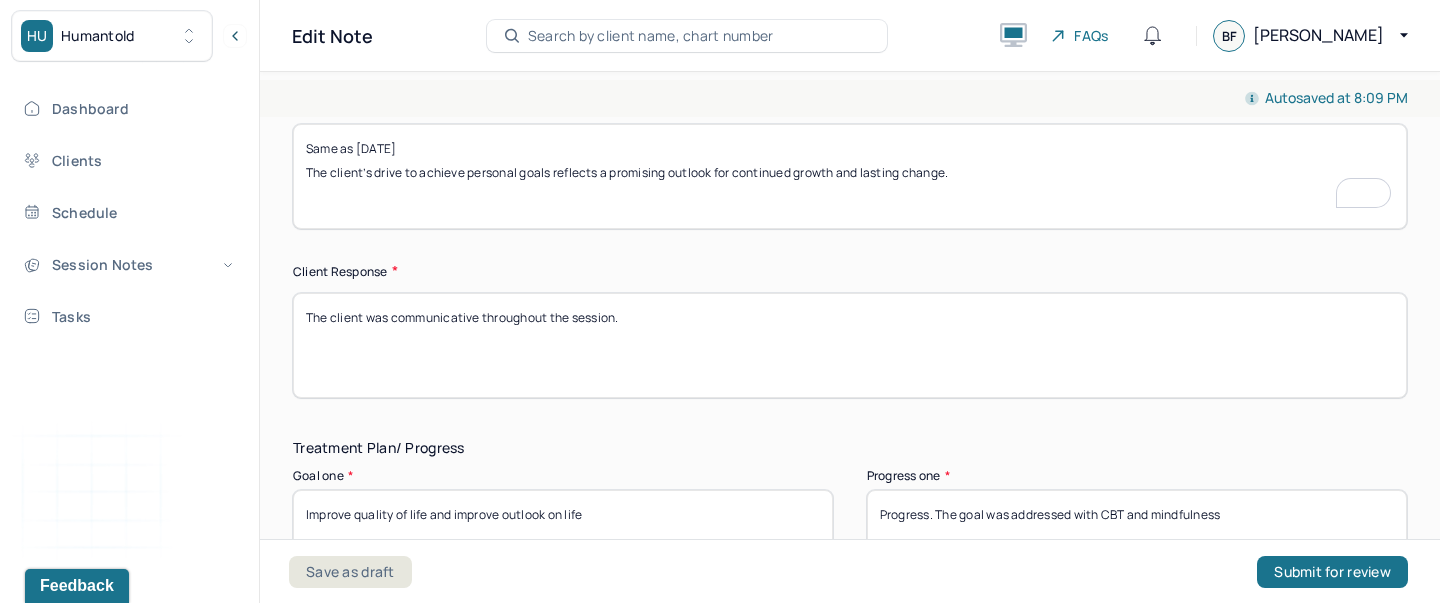 type on "Same as [DATE]
The client’s drive to achieve personal goals reflects a promising outlook for continued growth and lasting change." 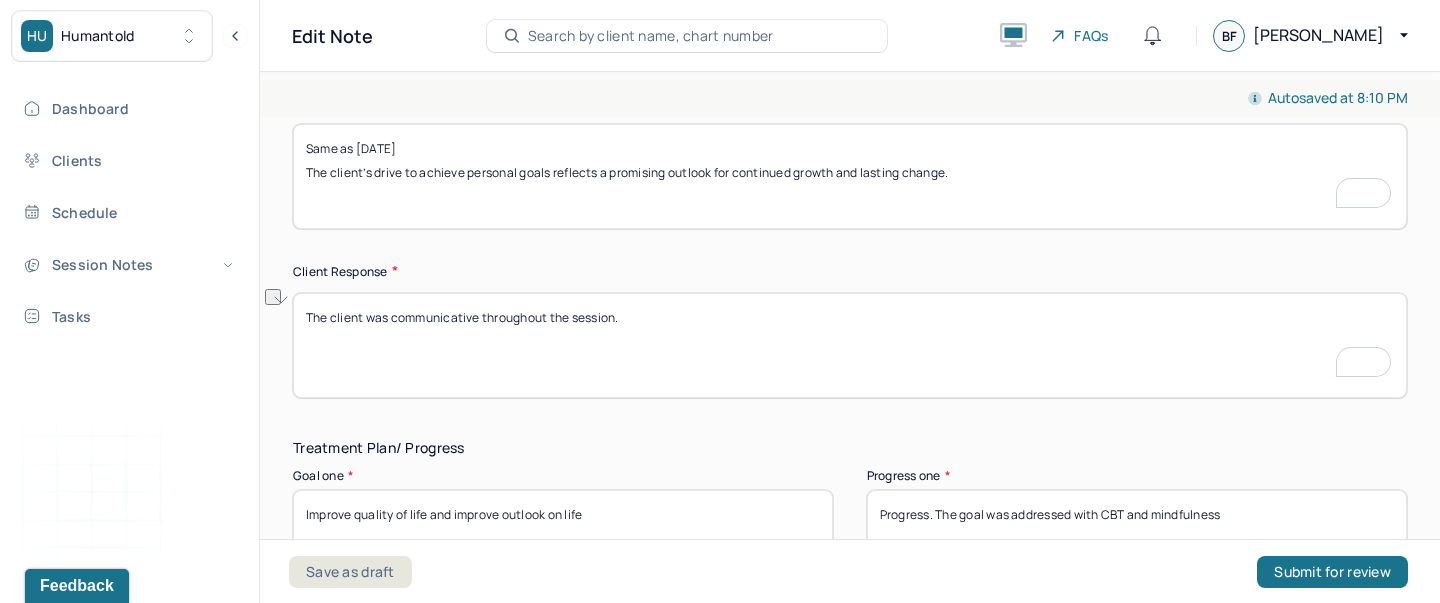 drag, startPoint x: 625, startPoint y: 316, endPoint x: 400, endPoint y: 317, distance: 225.00223 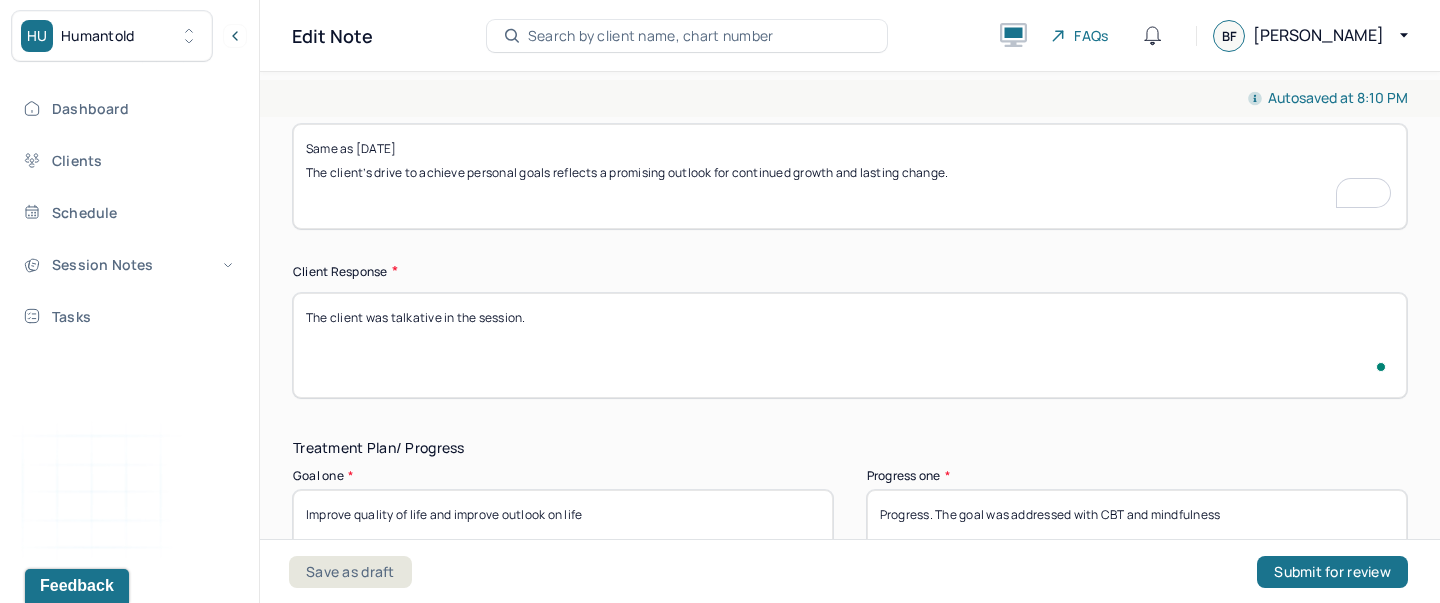 scroll, scrollTop: 3130, scrollLeft: 0, axis: vertical 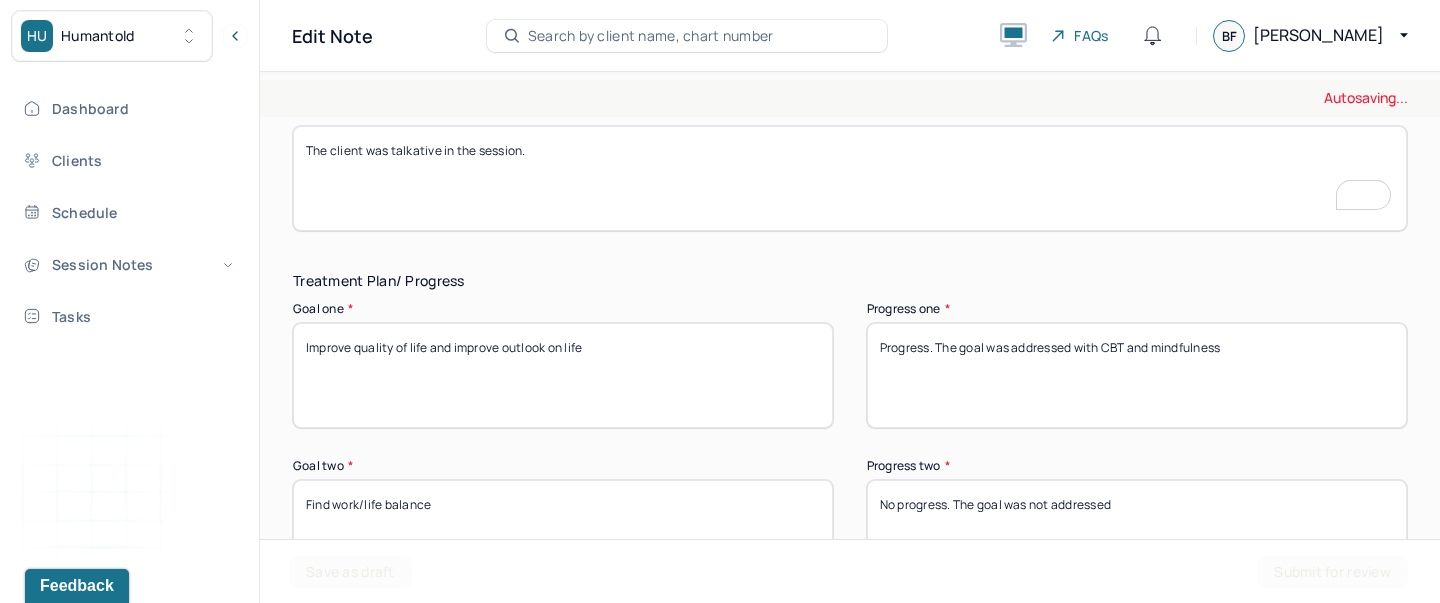 type on "The client was talkative in the session." 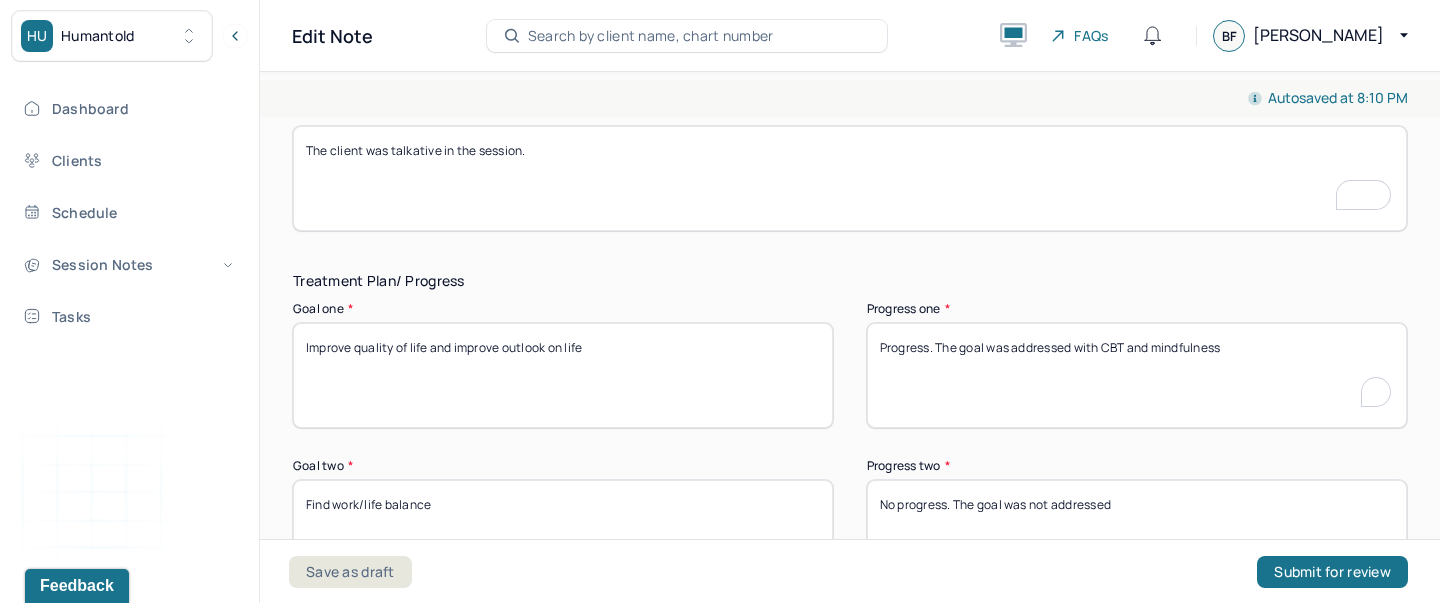 click on "Progress. The goal was addressed with CBT and mindfulness" at bounding box center (1137, 375) 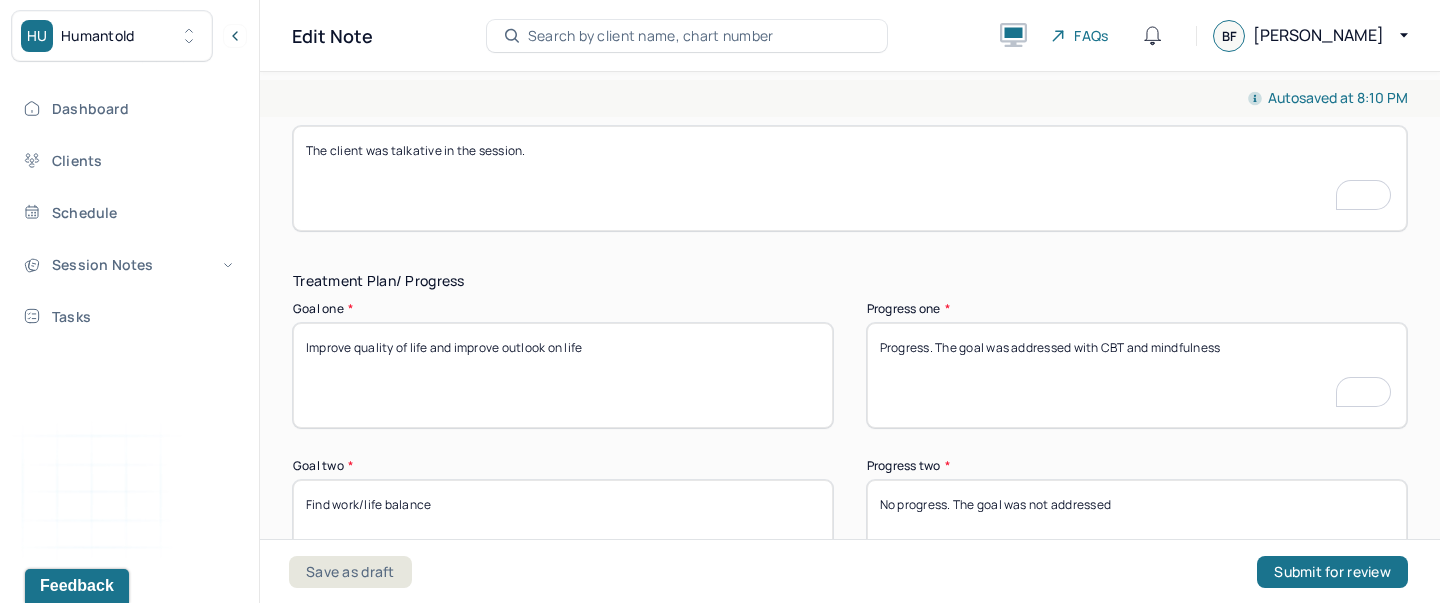 click on "Progress. The goal was addressed with CBT and mindfulness" at bounding box center (1137, 375) 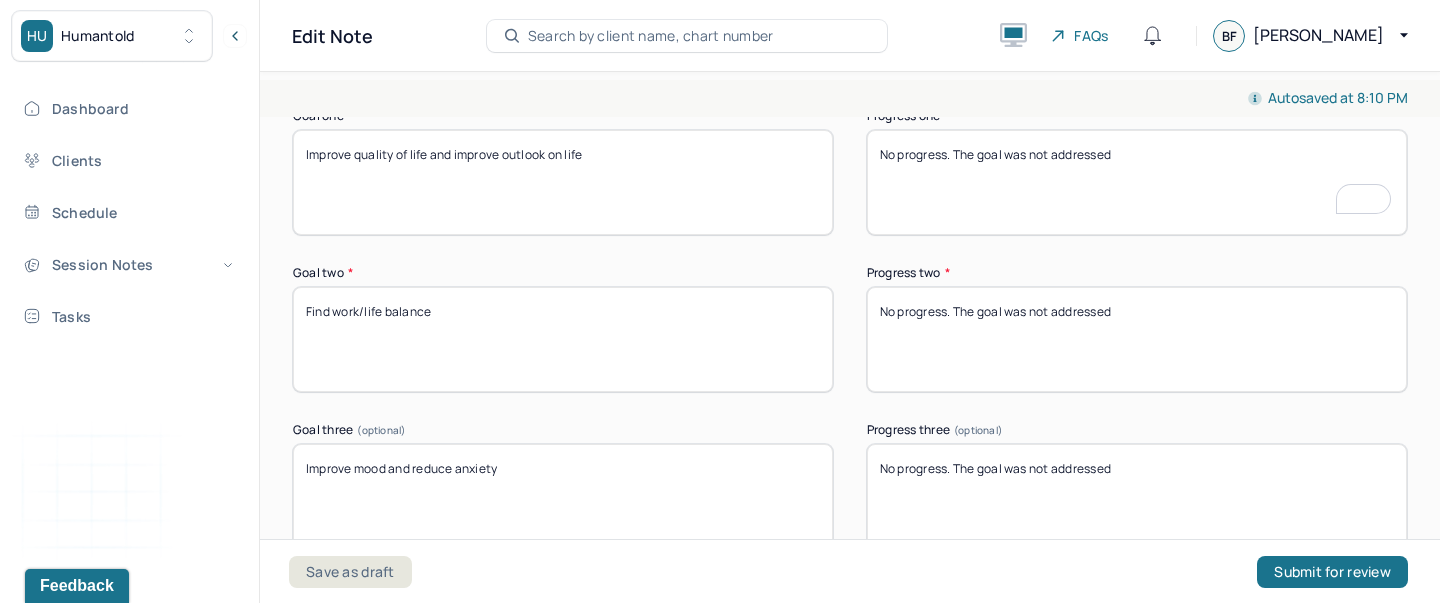 type on "No progress. The goal was not addressed" 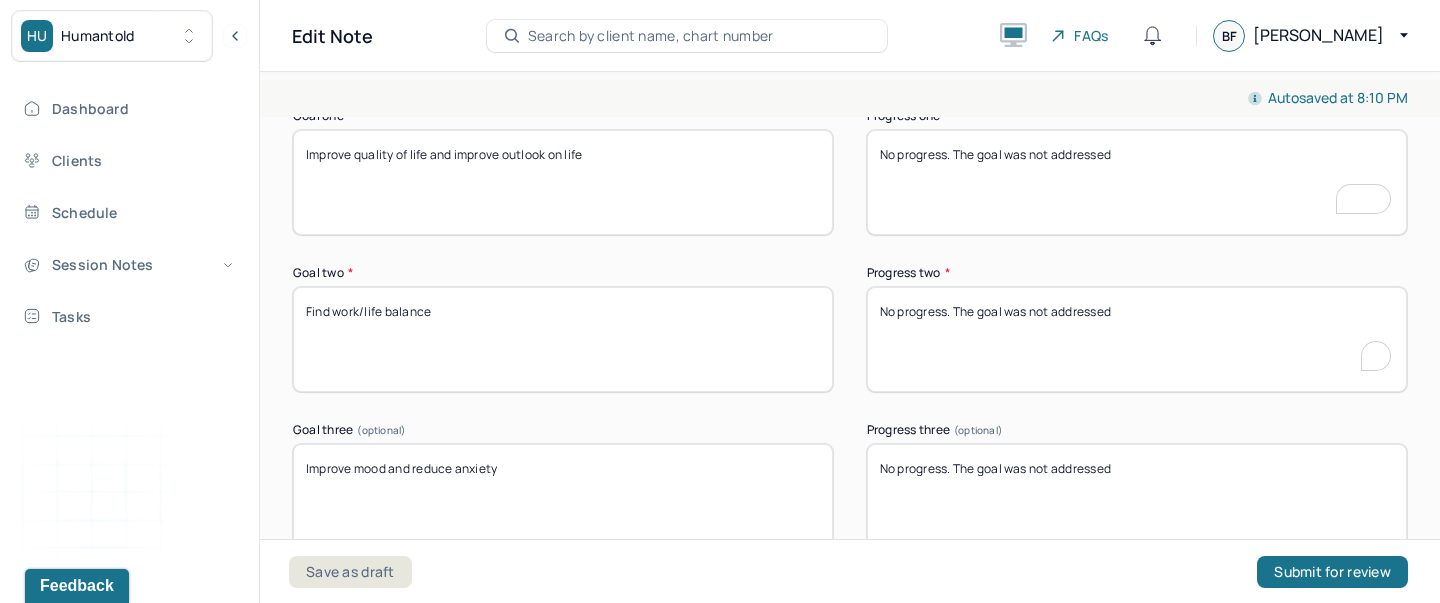 click on "No progress. The goal was not addressed" at bounding box center (1137, 339) 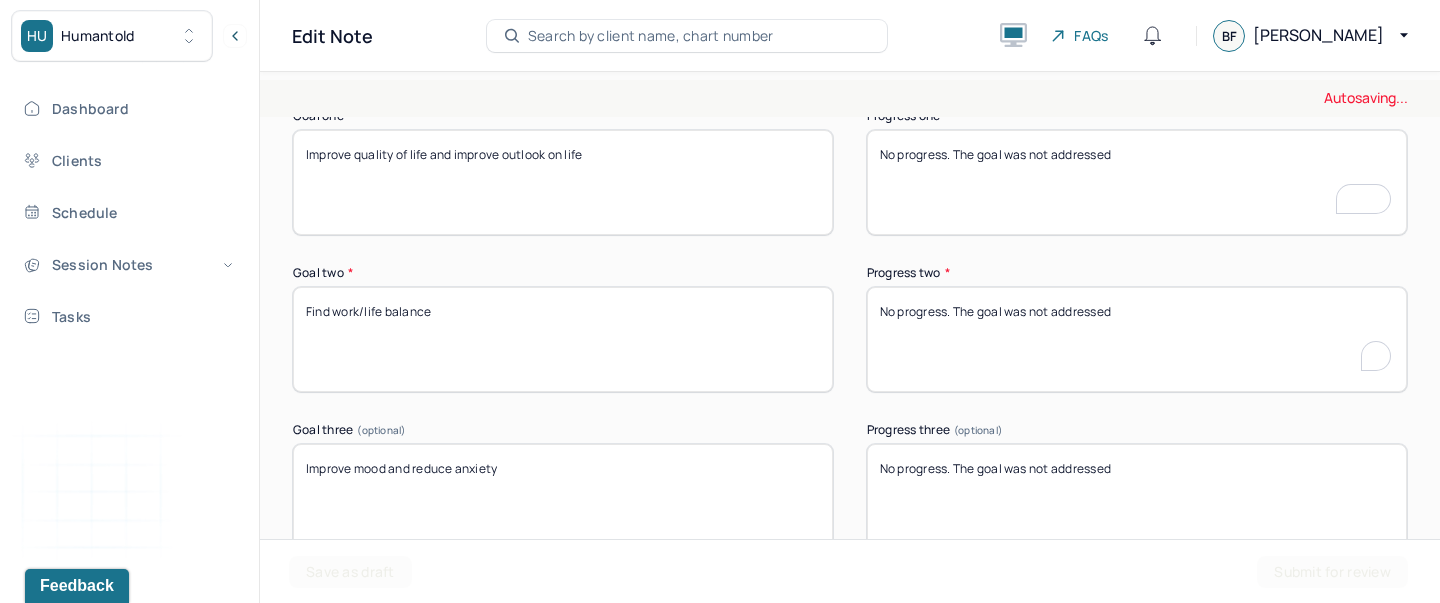 click on "No progress. The goal was not addressed" at bounding box center [1137, 339] 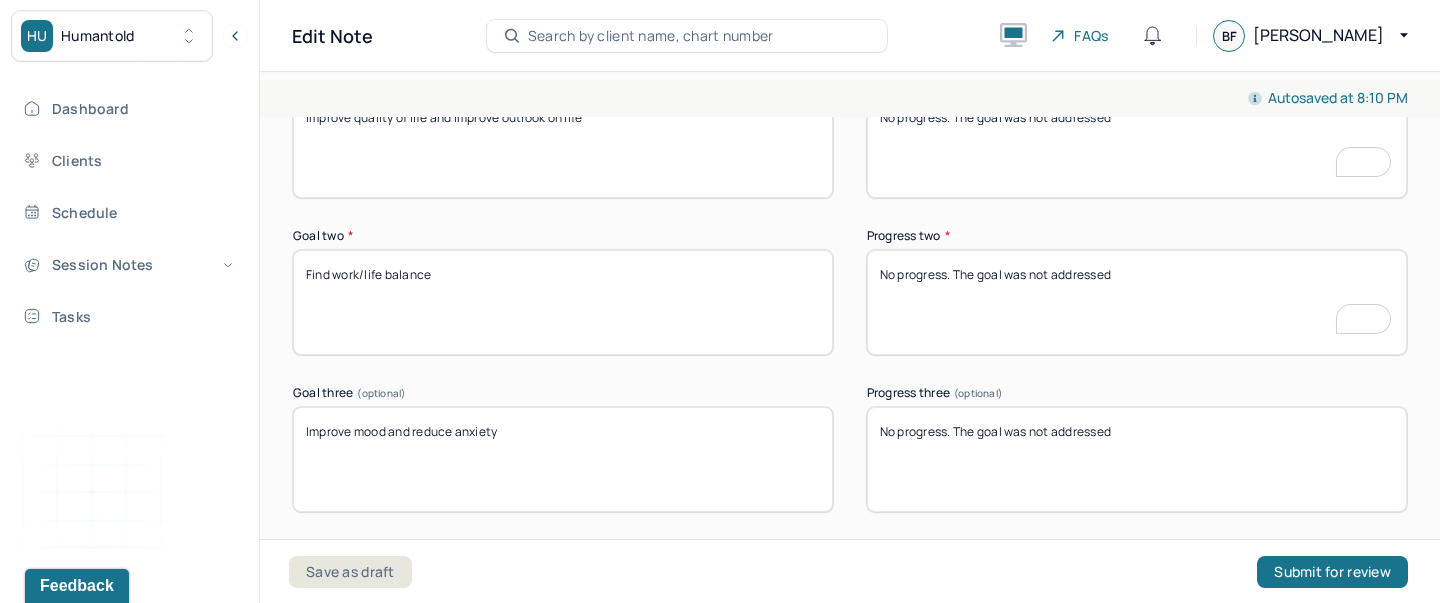 click on "No progress. The goal was not addressed" at bounding box center (1137, 459) 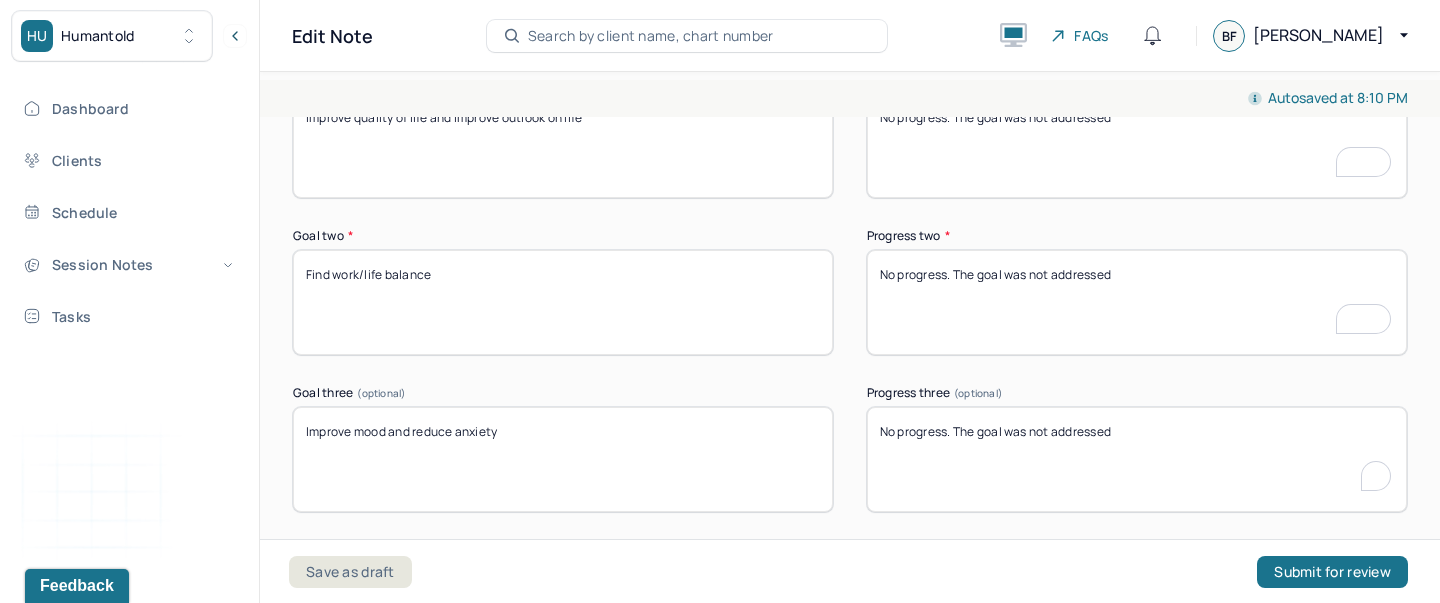 click on "No progress. The goal was not addressed" at bounding box center (1137, 459) 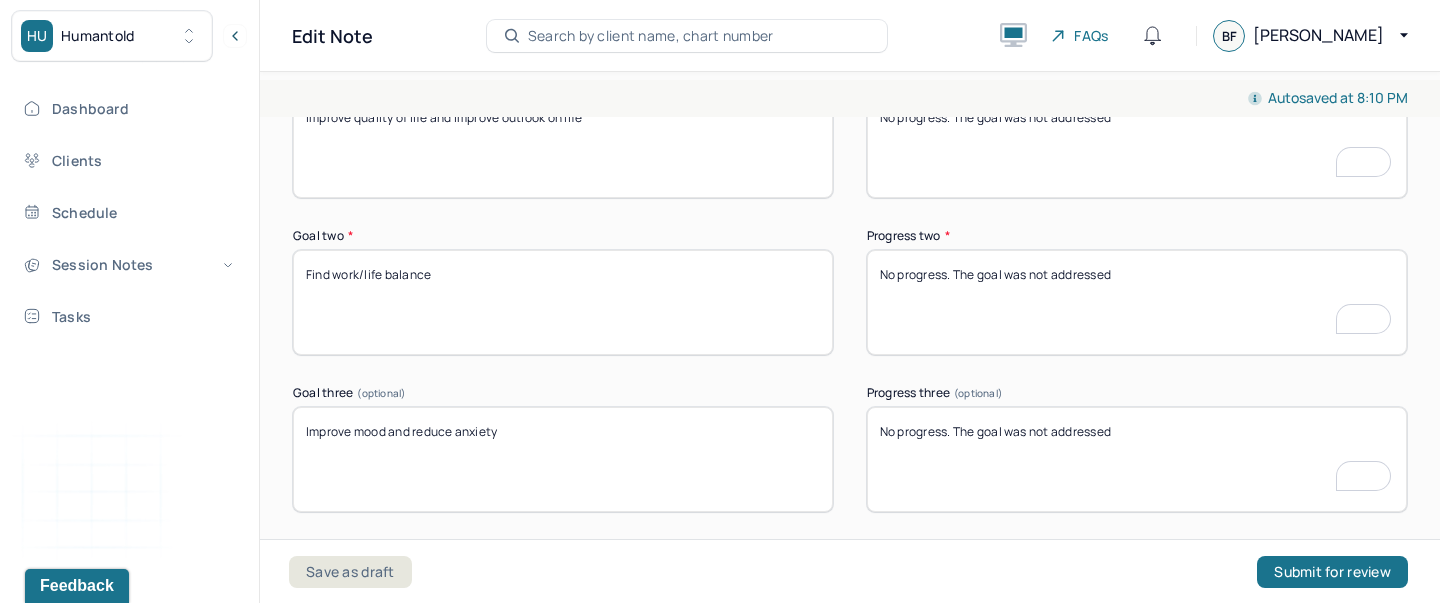 click on "No progress. The goal was not addressed" at bounding box center (1137, 459) 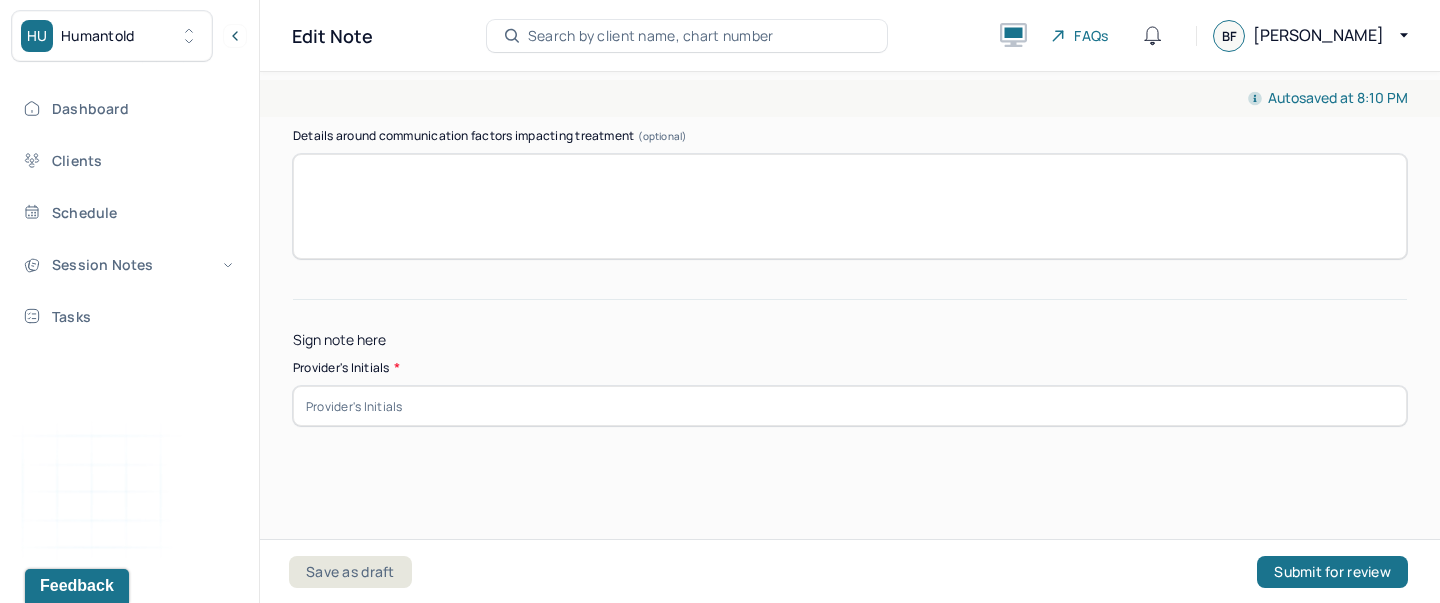 type on "Progress. The goal was addressed with CBT and [MEDICAL_DATA]" 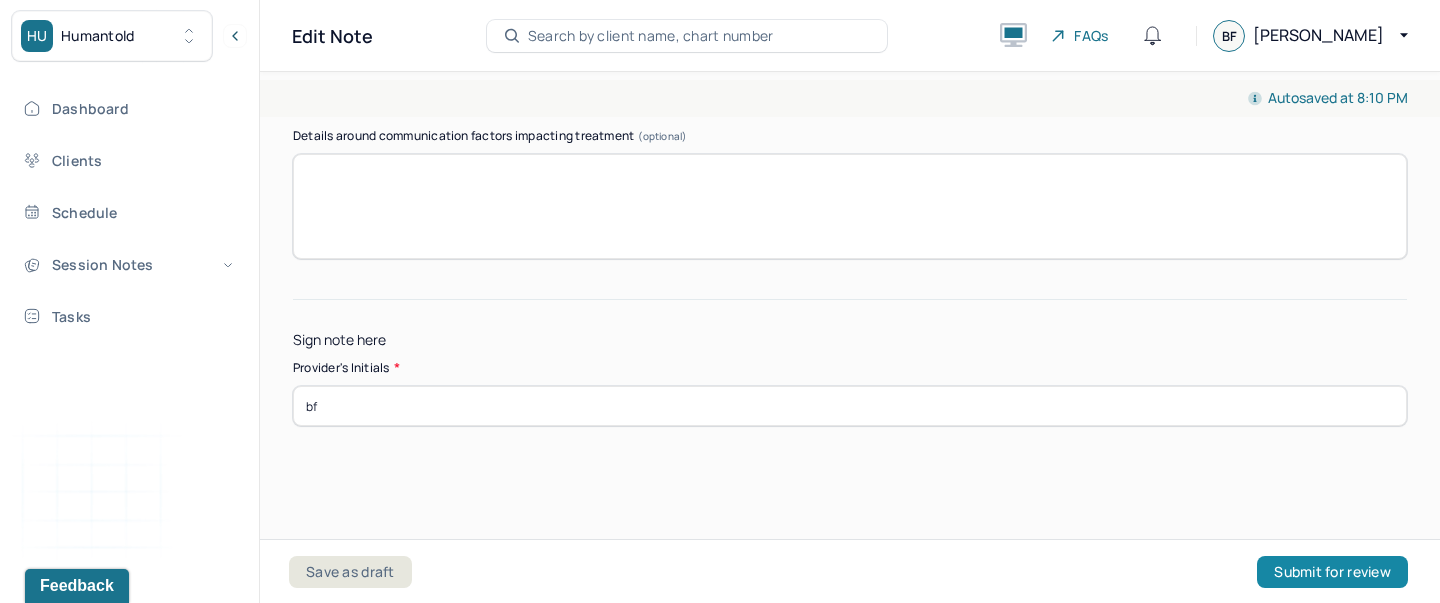 type on "bf" 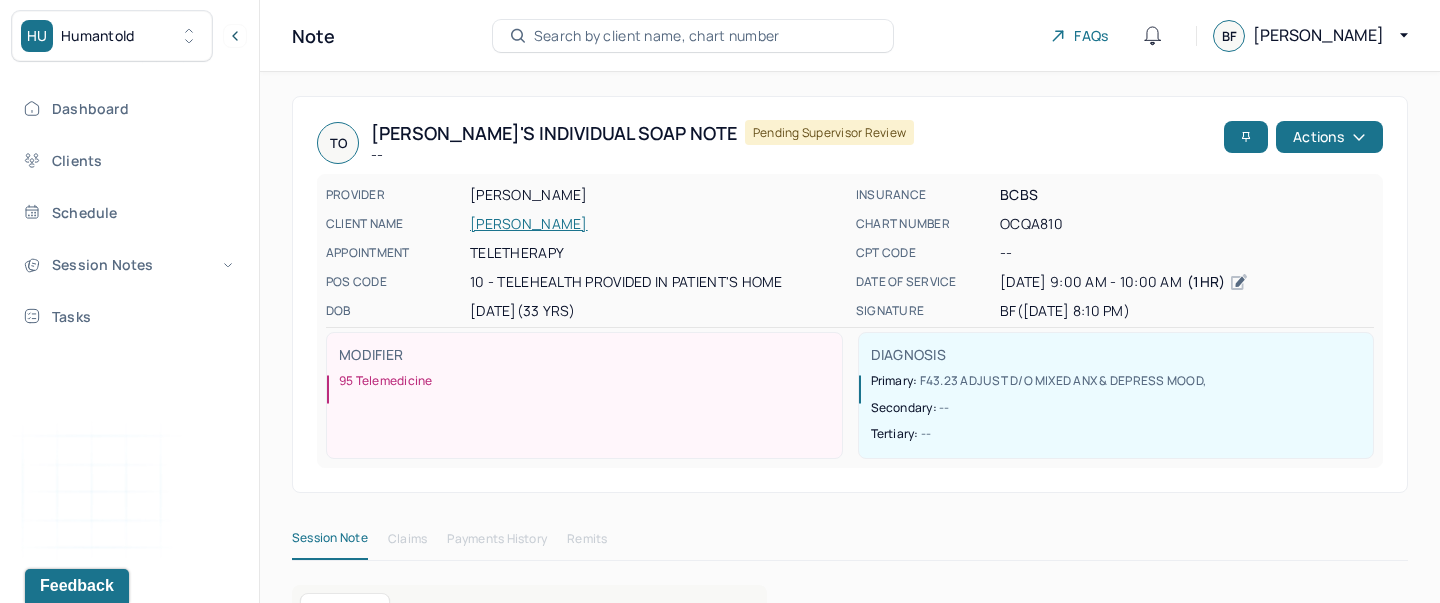 click on "Dashboard Clients Schedule Session Notes Tasks" at bounding box center (129, 212) 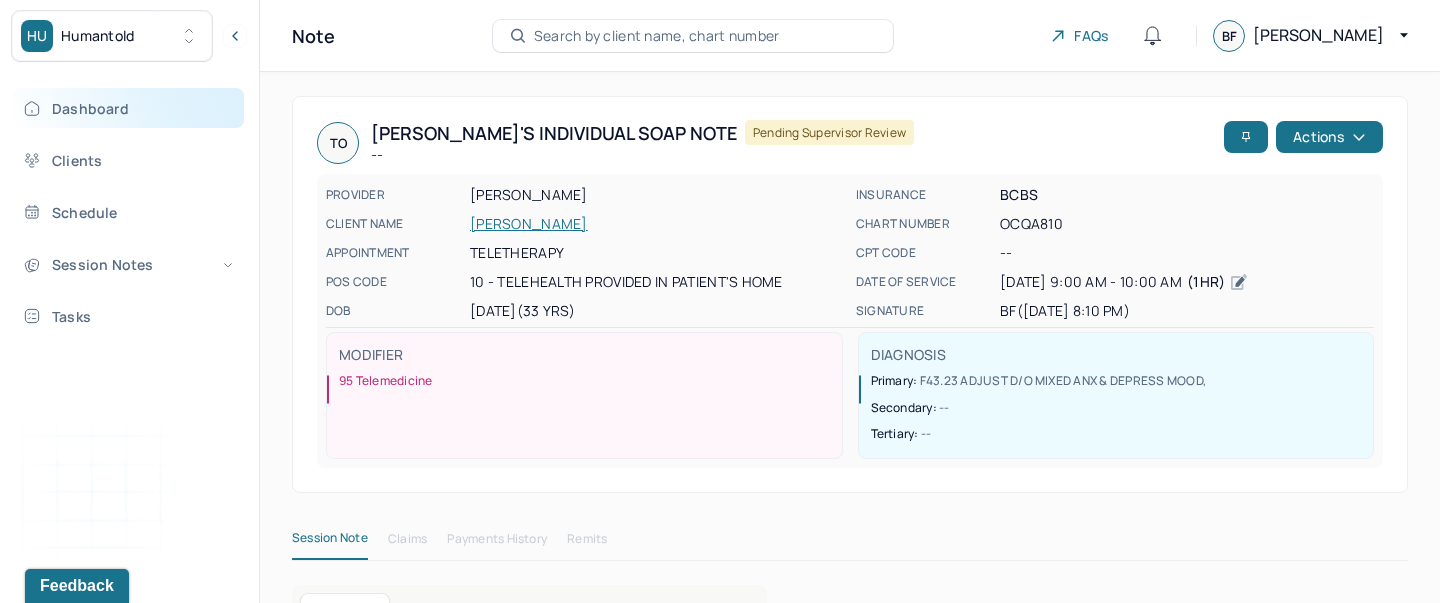 click on "Dashboard" at bounding box center (128, 108) 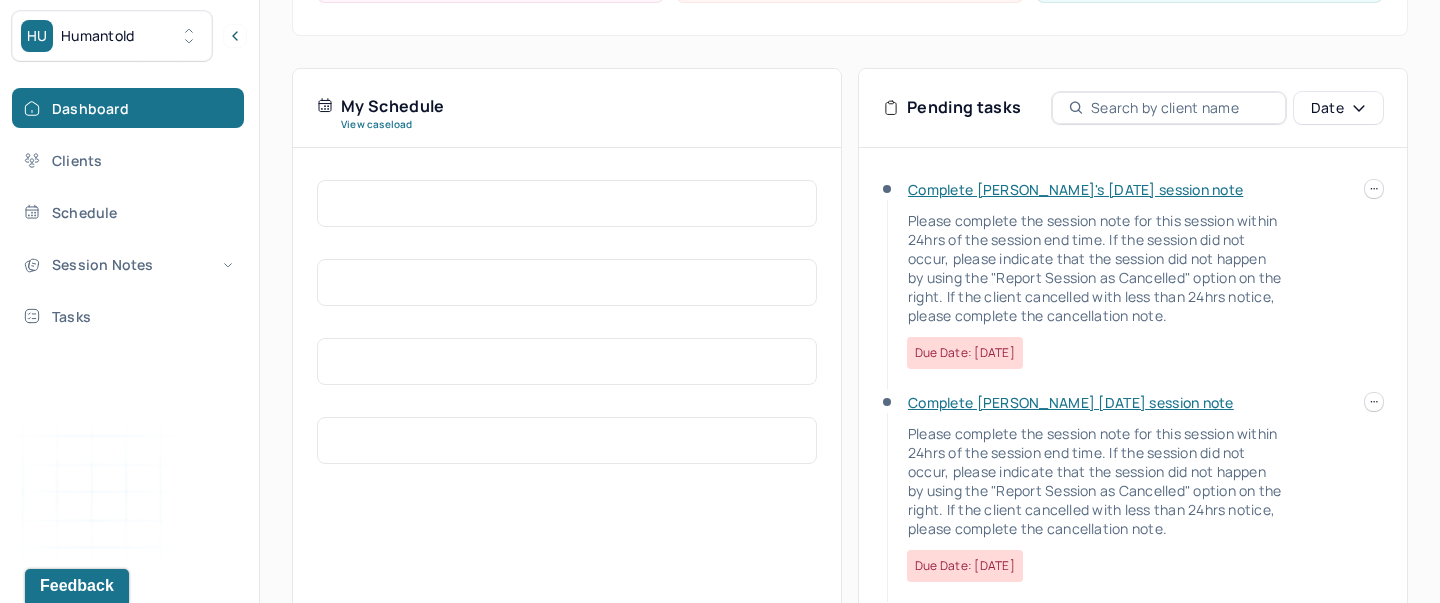 click on "HU Humantold       Dashboard Clients Schedule Session Notes Tasks BF [PERSON_NAME] provider   Logout   Search by client name, chart number     FAQs     BF [PERSON_NAME] Let’s get you started 🚀 You can manage your caseload and availability here   this week   SESSIONS SCHEDULED 14 COMPLETED NOTES 7 LATE NOTES 0 My Schedule View caseload Pending tasks    Date   Complete [PERSON_NAME]'s [DATE] session note Please complete the session note for this session within 24hrs of the session end time. If the session did not occur, please indicate that the session did not happen by using the "Report Session as Cancelled" option on the right. If the client cancelled with less than 24hrs notice, please complete the cancellation note. Due date: [DATE]     Complete [PERSON_NAME] [DATE] session note Due date: [DATE]" at bounding box center (720, 218) 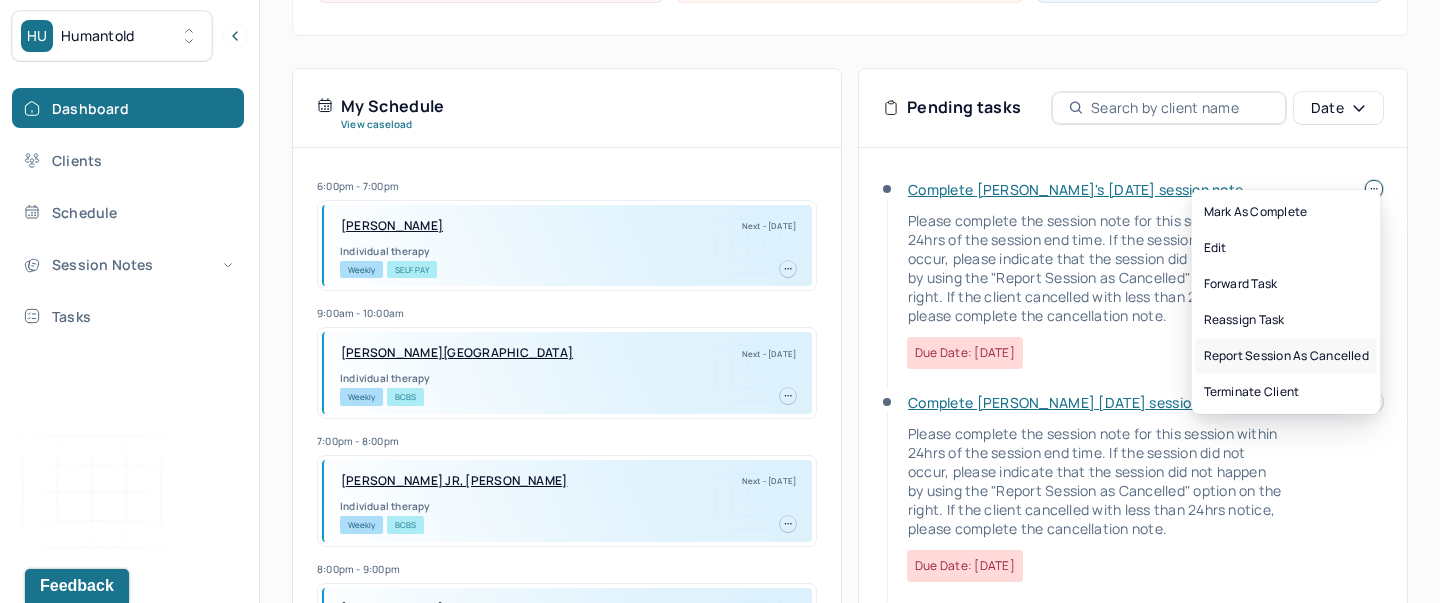 click on "Report session as cancelled" at bounding box center [1286, 356] 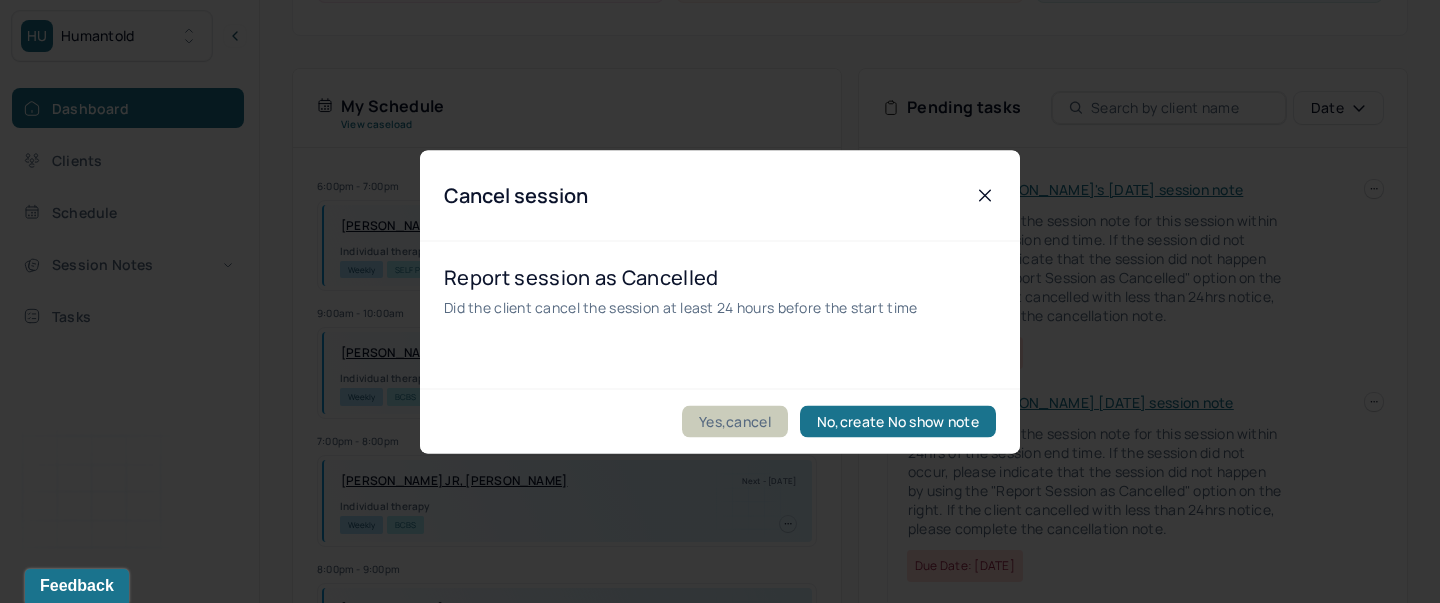 click on "Yes,cancel" at bounding box center (735, 421) 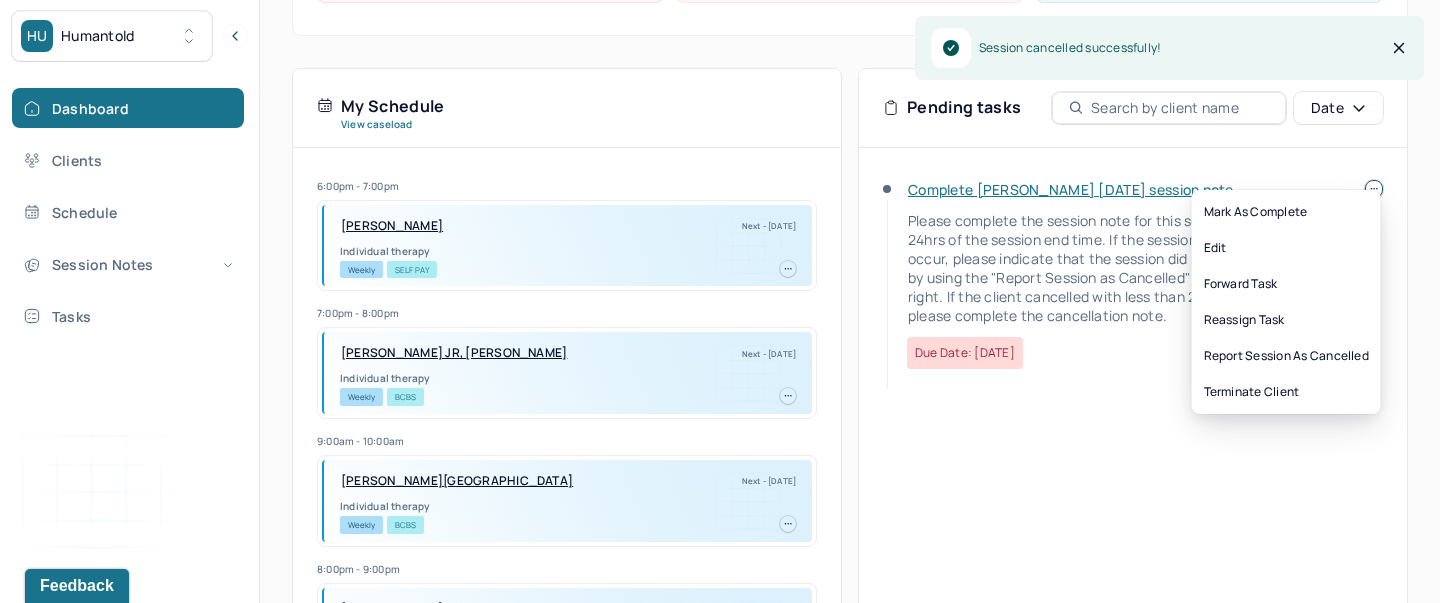 click on "HU Humantold       Dashboard Clients Schedule Session Notes Tasks BF [PERSON_NAME] provider   Logout   Search by client name, chart number     FAQs     BF [PERSON_NAME] Let’s get you started 🚀 You can manage your caseload and availability here   this week   SESSIONS SCHEDULED 14 COMPLETED NOTES 7 LATE NOTES 0 My Schedule View caseload 6:00pm - 7:00pm   [PERSON_NAME]   Next - [DATE] Individual therapy Weekly Self Pay     7:00pm - 8:00pm   [PERSON_NAME] JR, [PERSON_NAME]   Next - [DATE] Individual therapy Weekly BCBS     9:00am - 10:00am   [PERSON_NAME][GEOGRAPHIC_DATA]   Next - [DATE] Individual therapy Weekly BCBS     8:00pm - 9:00pm   [PERSON_NAME]   Next - [DATE] Individual therapy Weekly BCBS     8:00am - 9:00am   [PERSON_NAME]   Next - [DATE] Individual therapy Weekly BCBS     6:00pm - 7:00pm   [PERSON_NAME]   Next - [DATE] Individual therapy Bi-Weekly FEP     7:00pm - 8:00pm   [PERSON_NAME]   Next - [DATE] Individual therapy Bi-Weekly BCBS     5:00pm - 6:00pm     Weekly" at bounding box center [720, 218] 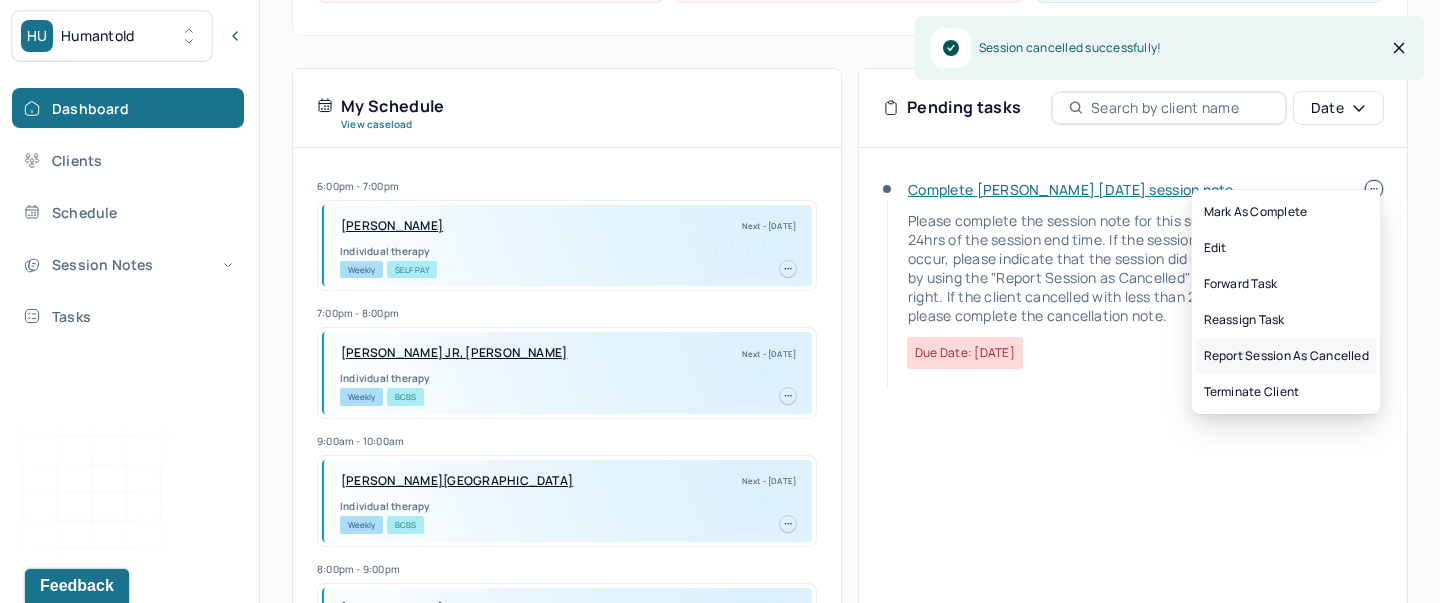 click on "Report session as cancelled" at bounding box center (1286, 356) 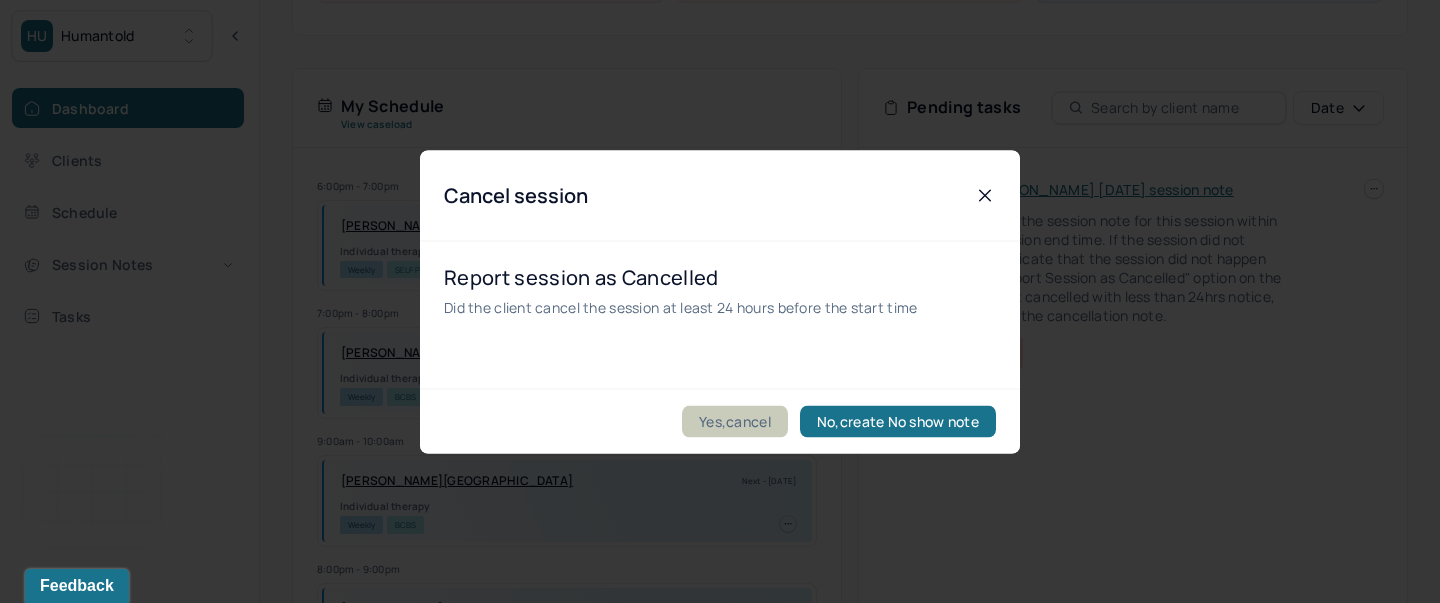 click on "Yes,cancel" at bounding box center (735, 421) 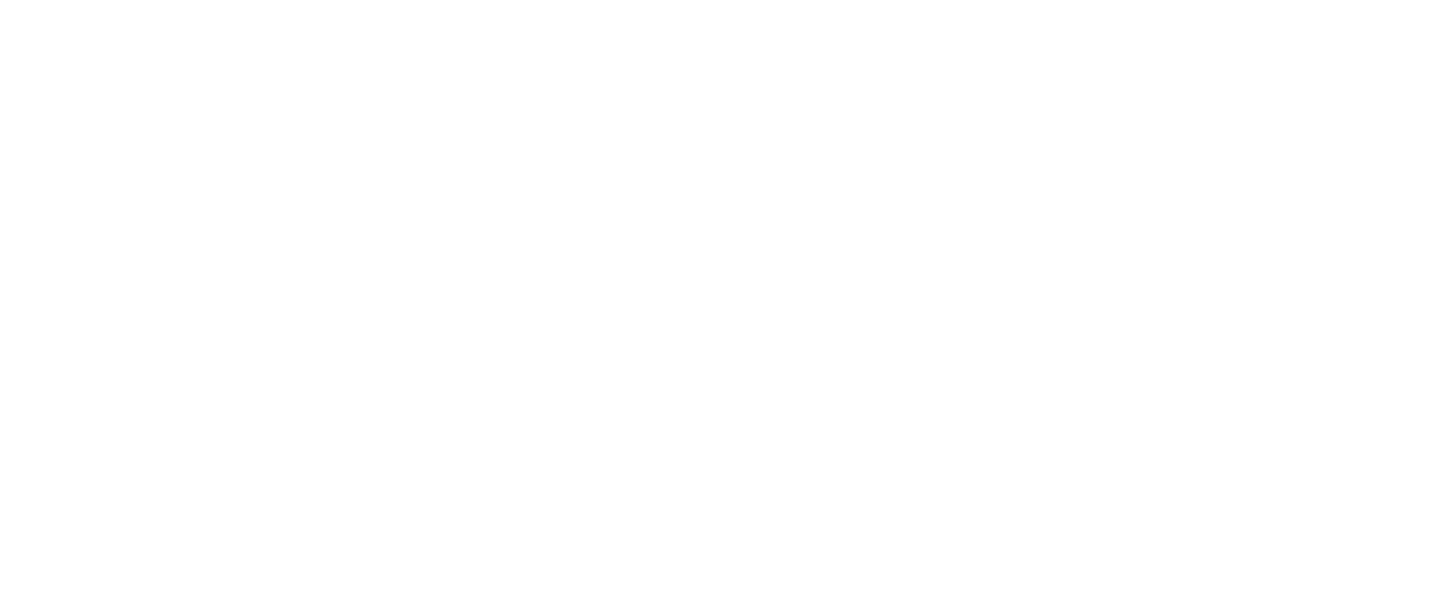 scroll, scrollTop: 0, scrollLeft: 0, axis: both 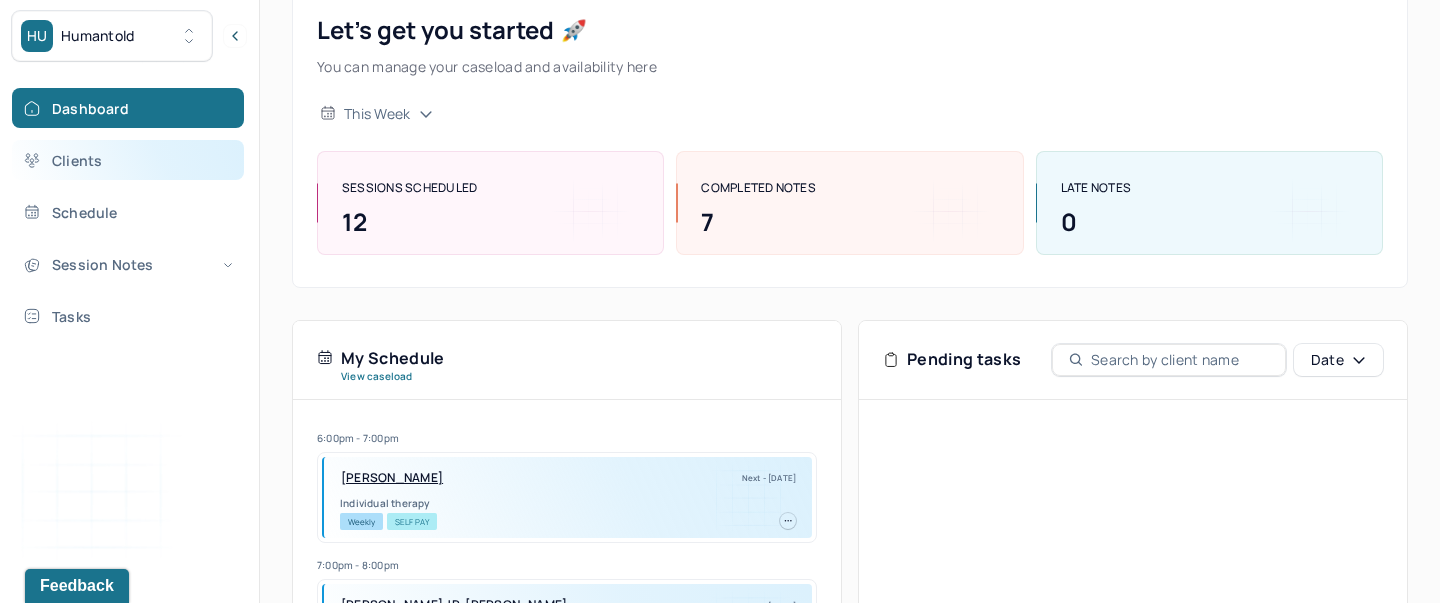 click on "Clients" at bounding box center (128, 160) 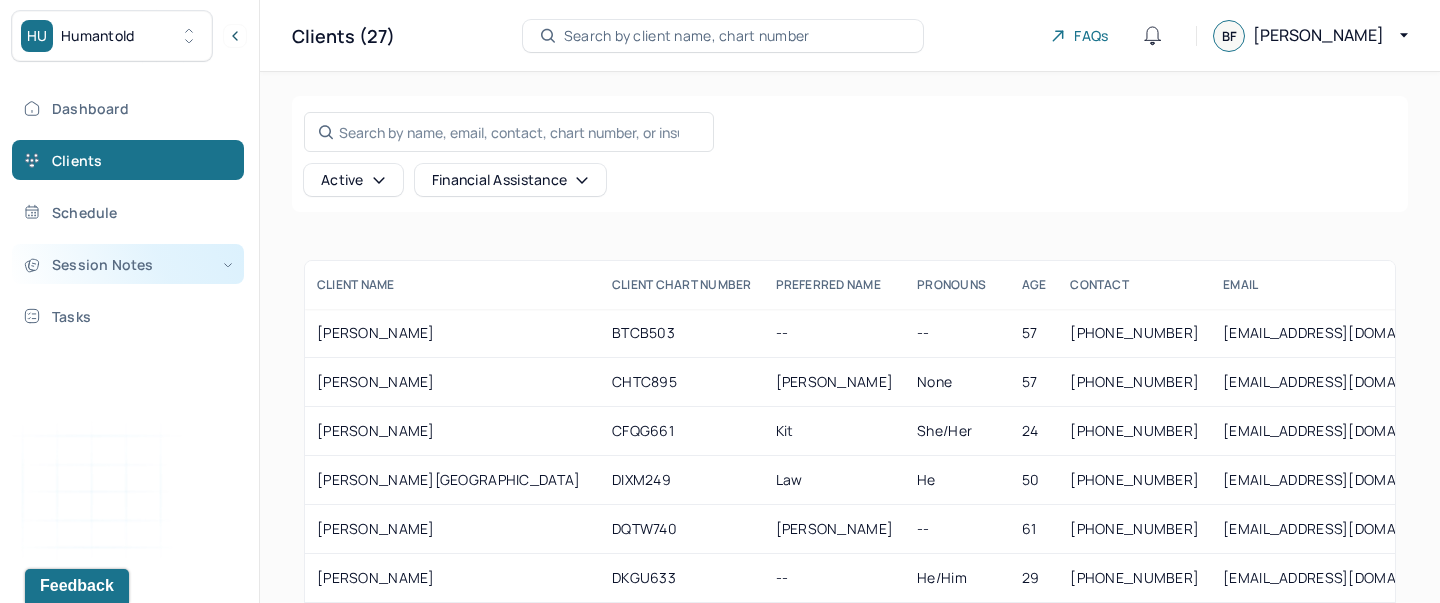 click on "Session Notes" at bounding box center (128, 264) 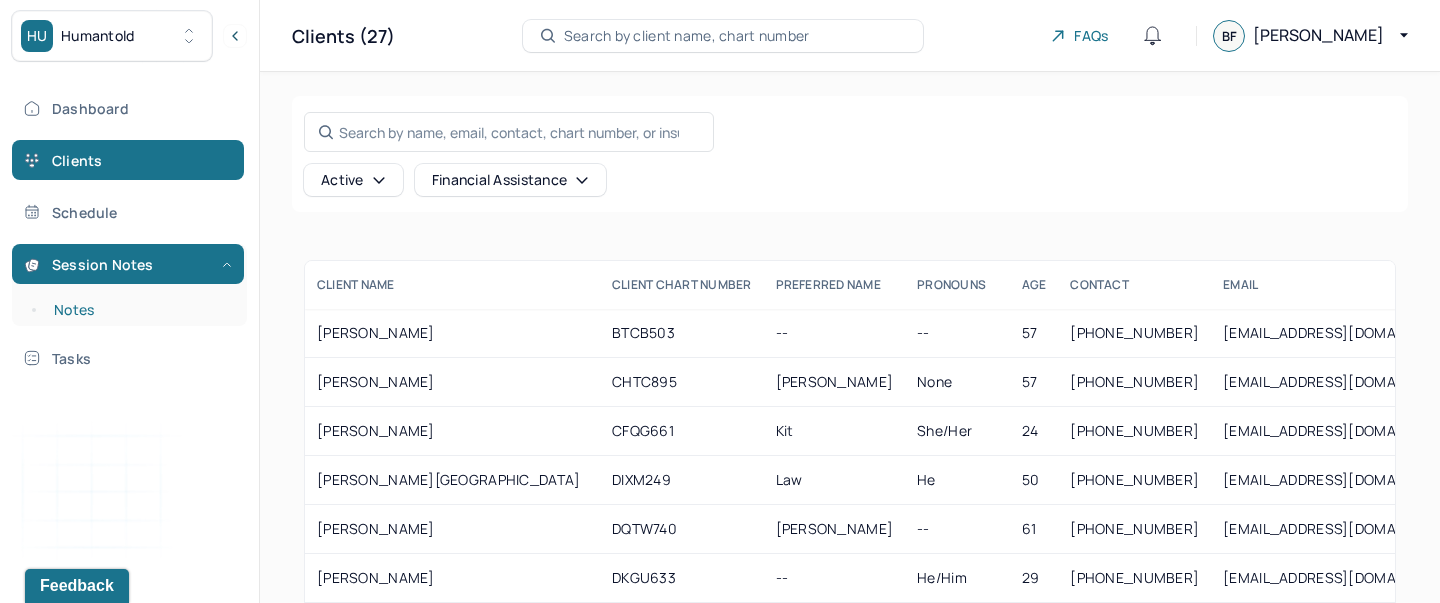click on "Notes" at bounding box center [139, 310] 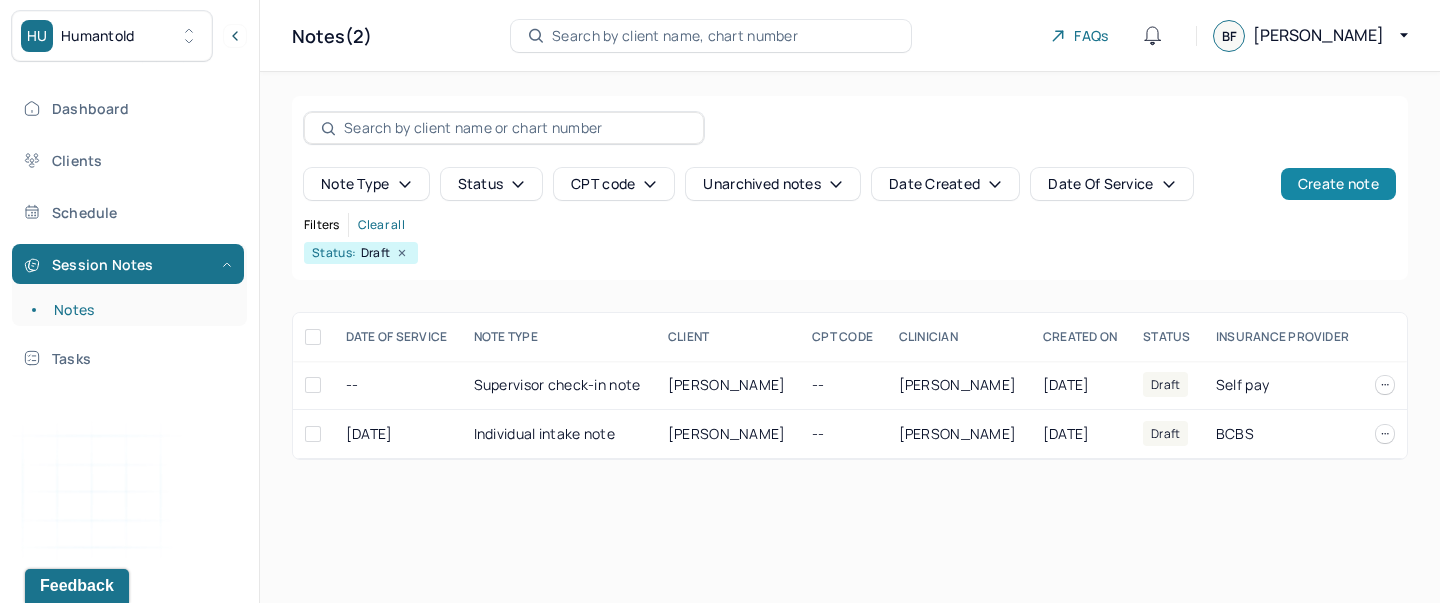 click on "Create note" at bounding box center [1338, 184] 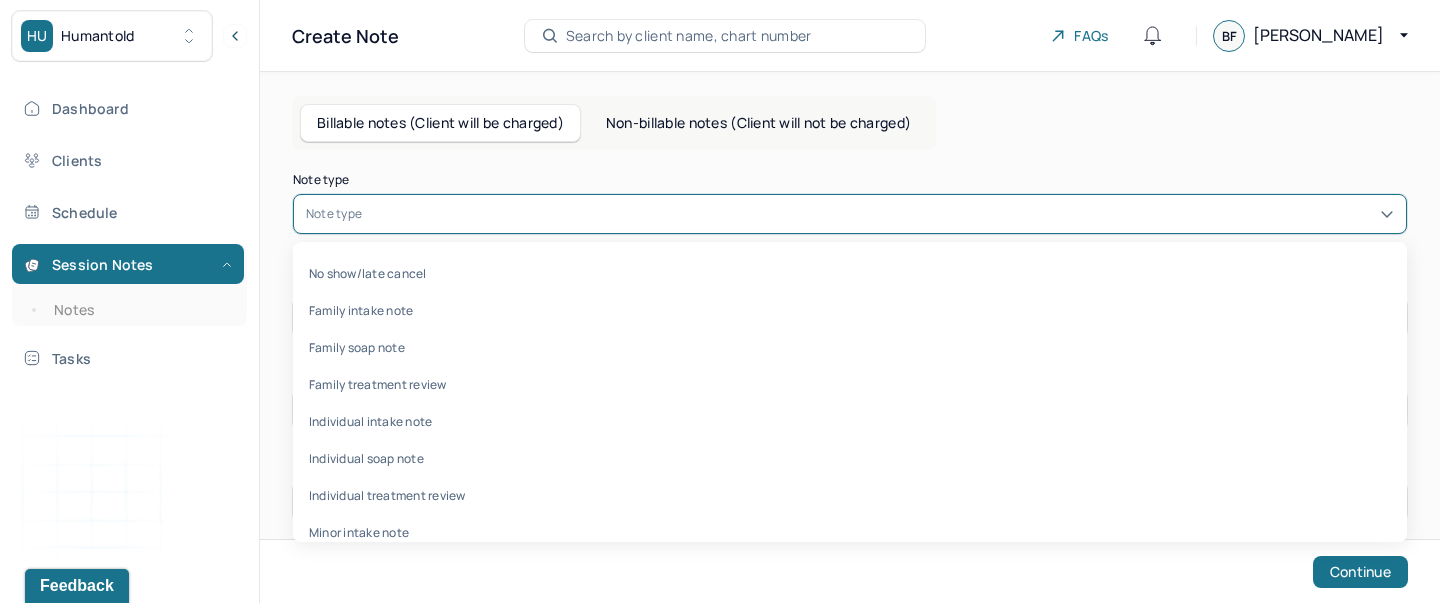 click on "Note type" at bounding box center [850, 214] 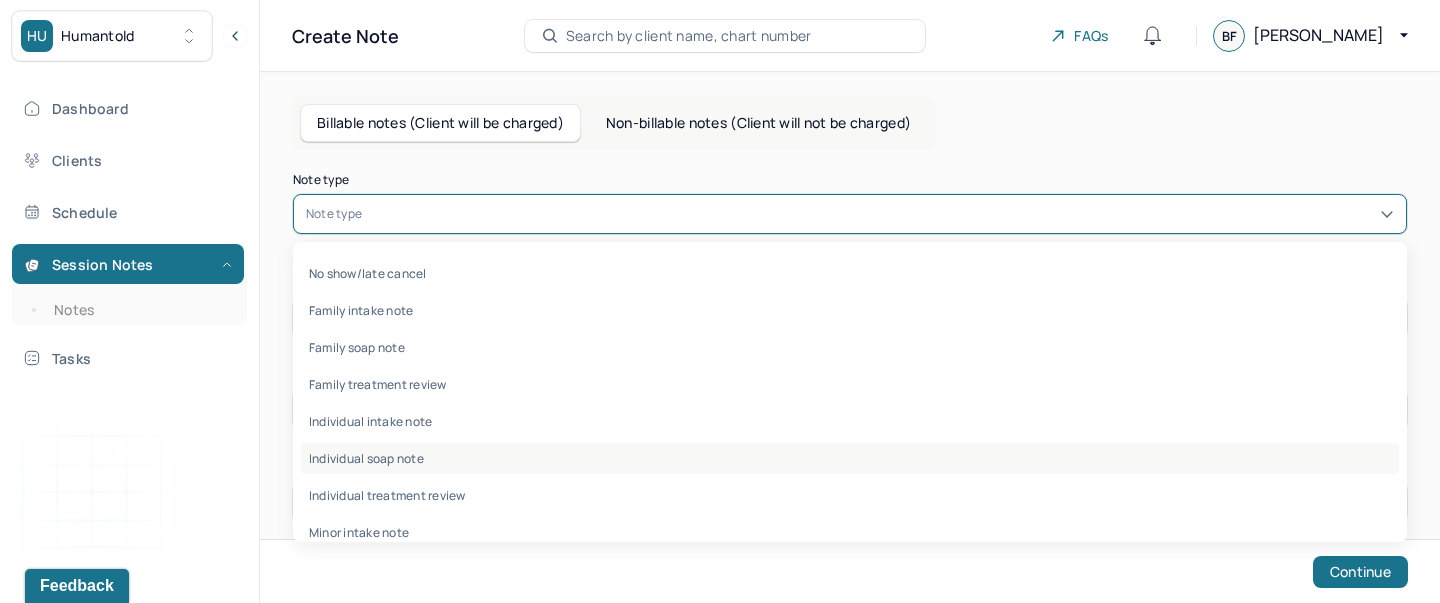 click on "Individual soap note" at bounding box center [850, 458] 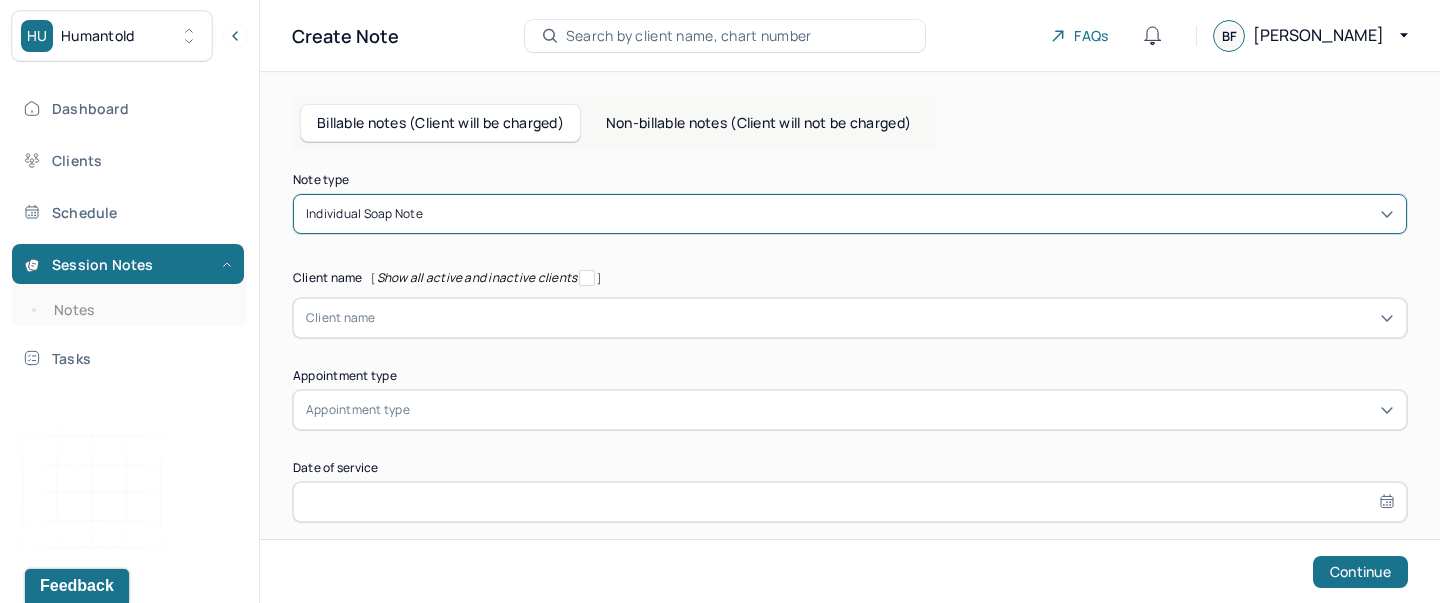 click on "Client name" at bounding box center (850, 318) 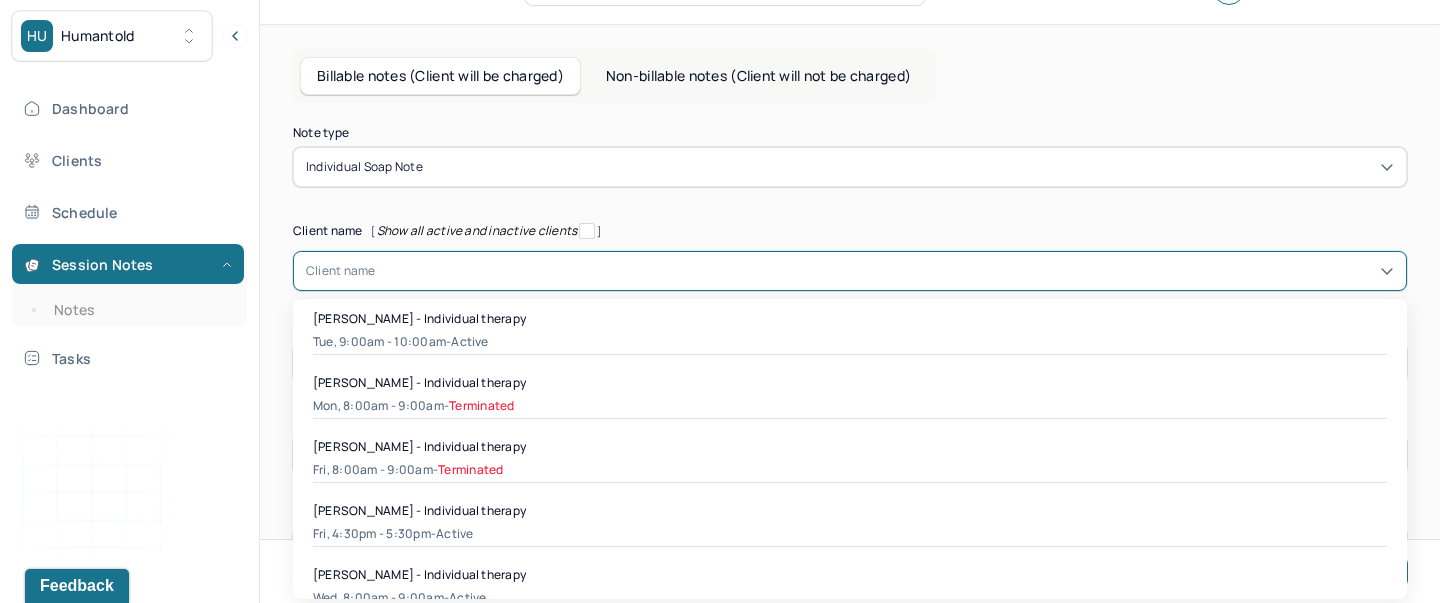 scroll, scrollTop: 52, scrollLeft: 0, axis: vertical 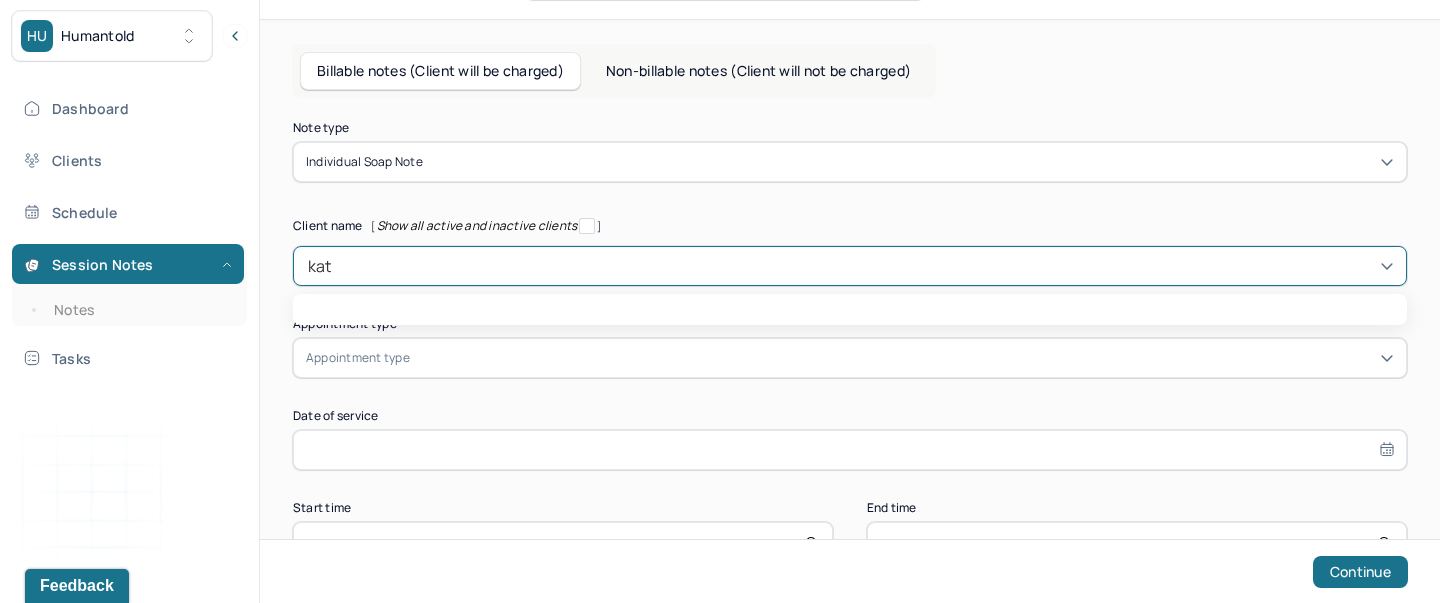 type on "kath" 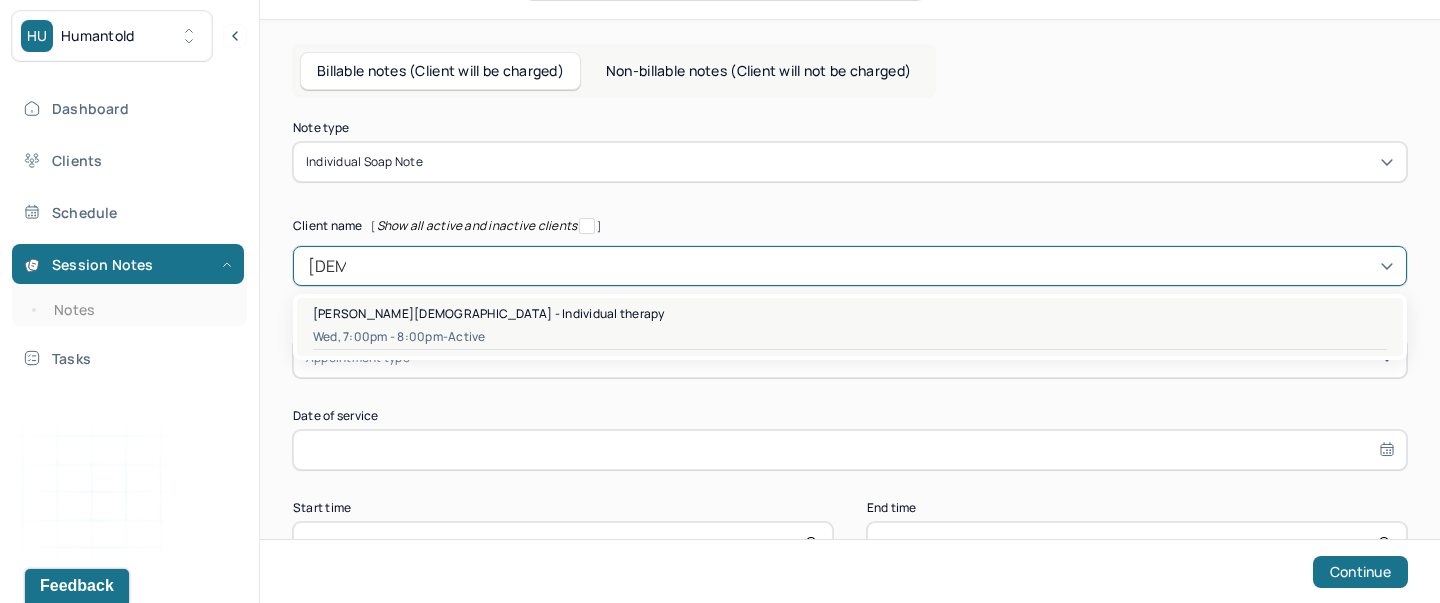 click on "Katherine Christian - Individual therapy Wed, 7:00pm - 8:00pm  -  active" at bounding box center (850, 327) 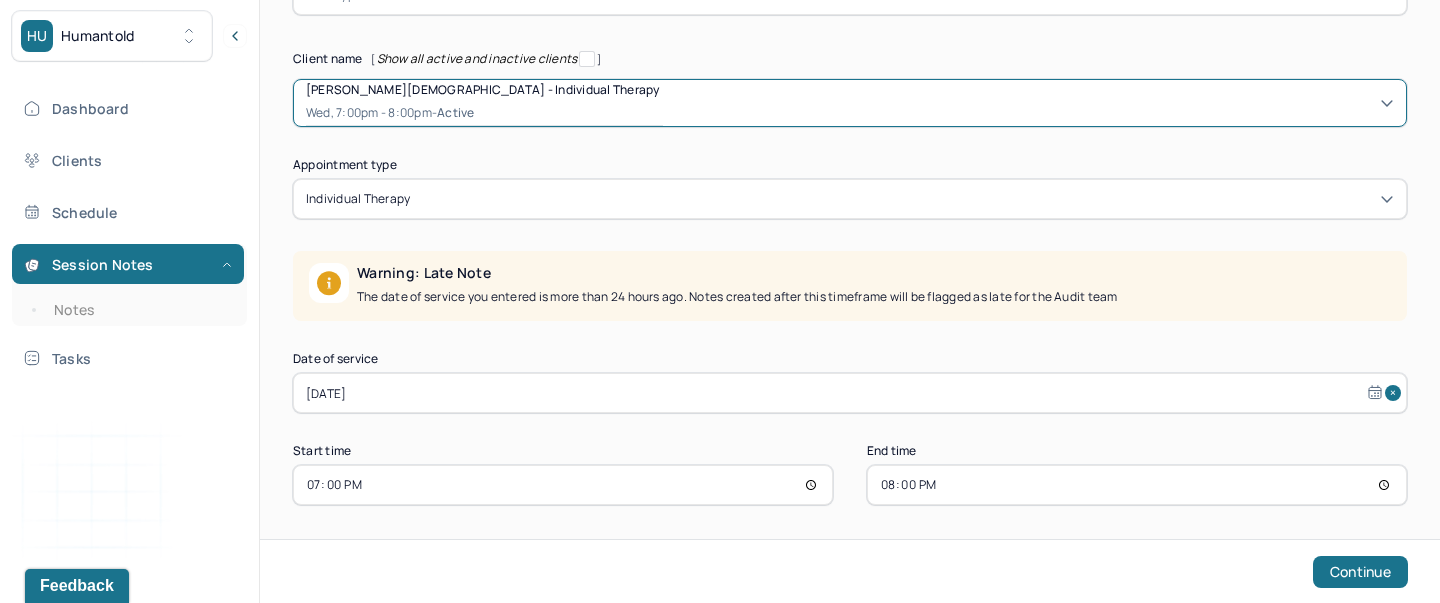 scroll, scrollTop: 226, scrollLeft: 0, axis: vertical 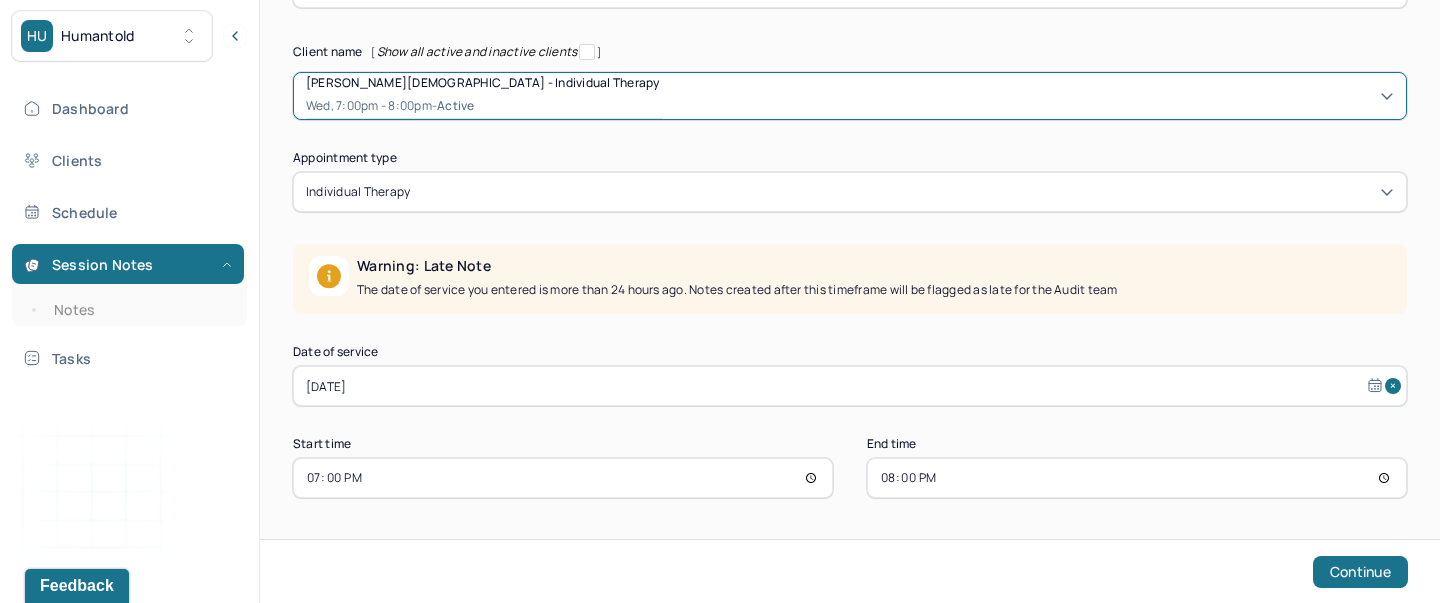 select on "5" 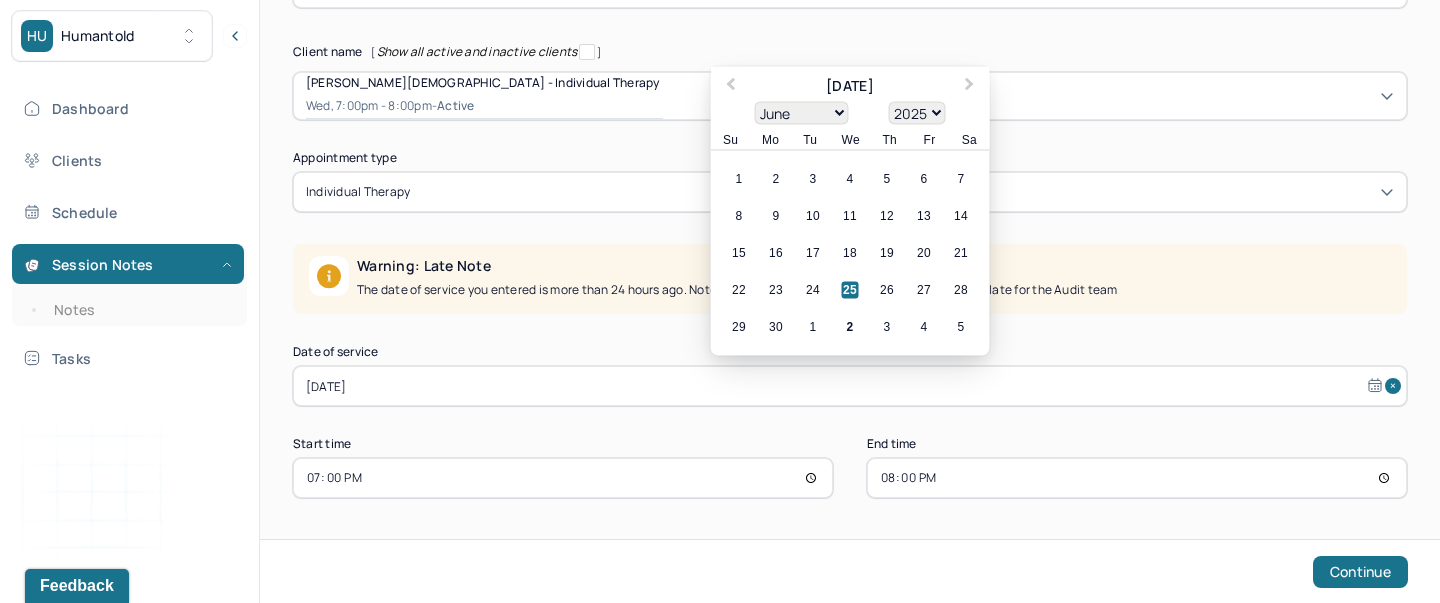 click on "Jun 25, 2025" at bounding box center [850, 386] 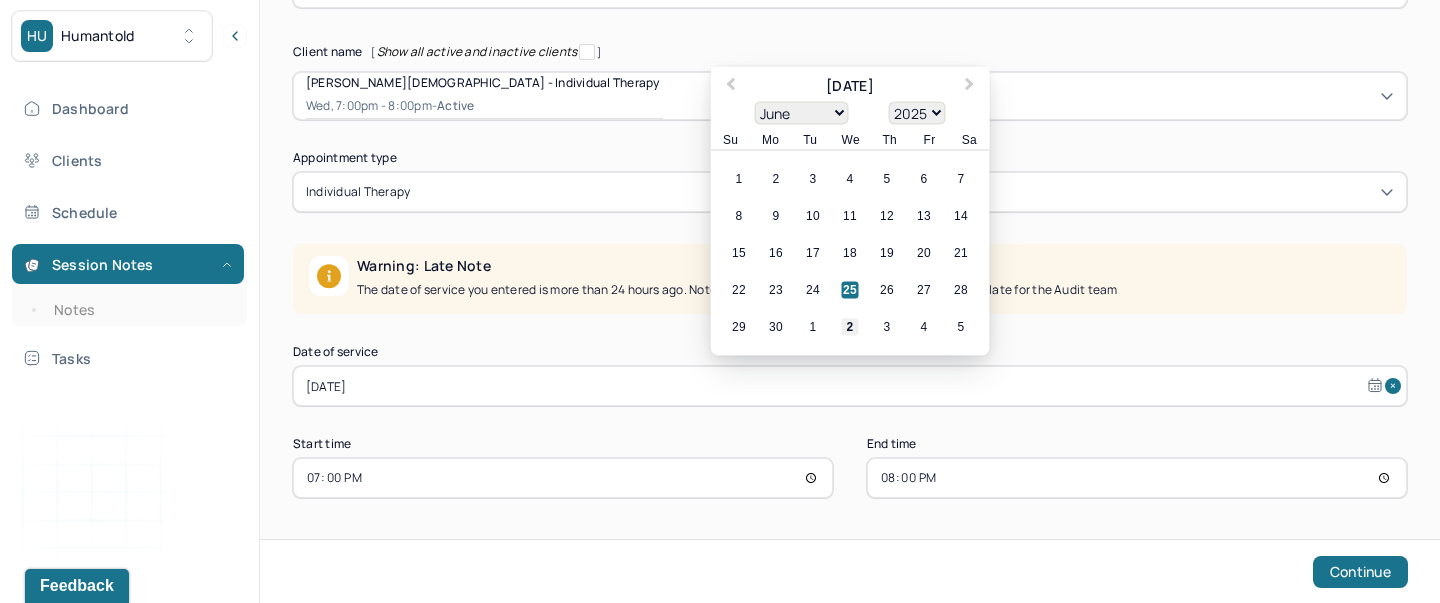 click on "2" at bounding box center (850, 327) 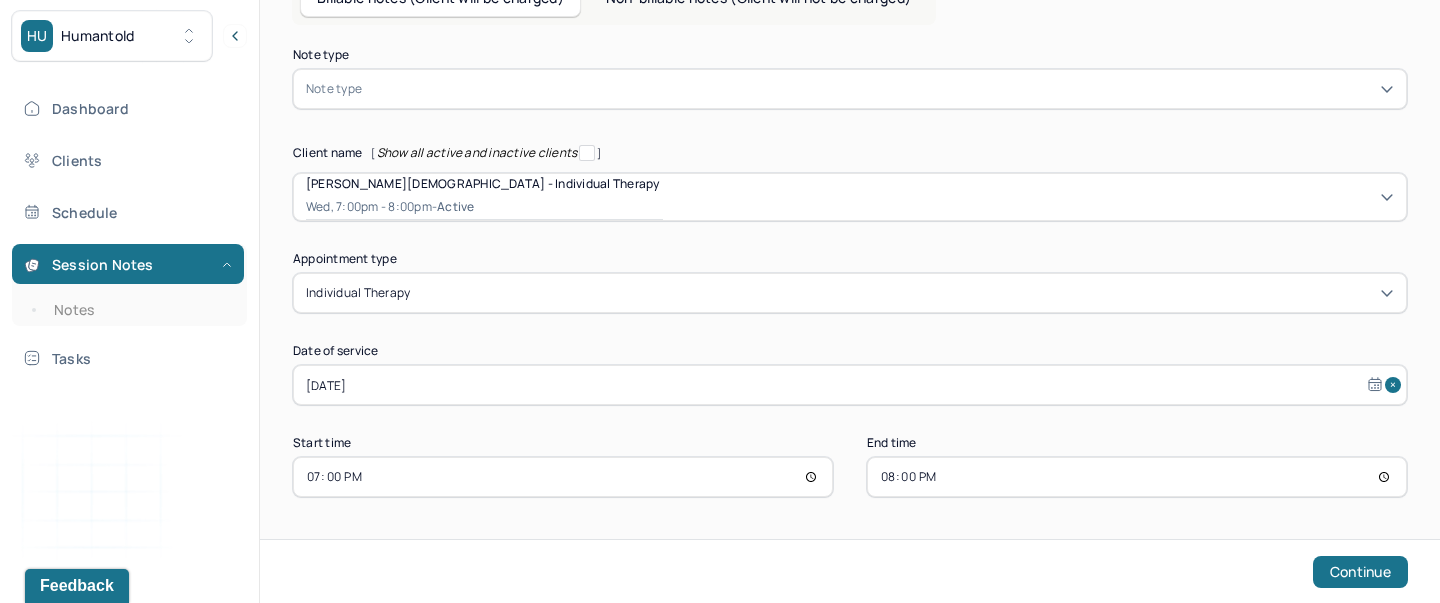 scroll, scrollTop: 124, scrollLeft: 0, axis: vertical 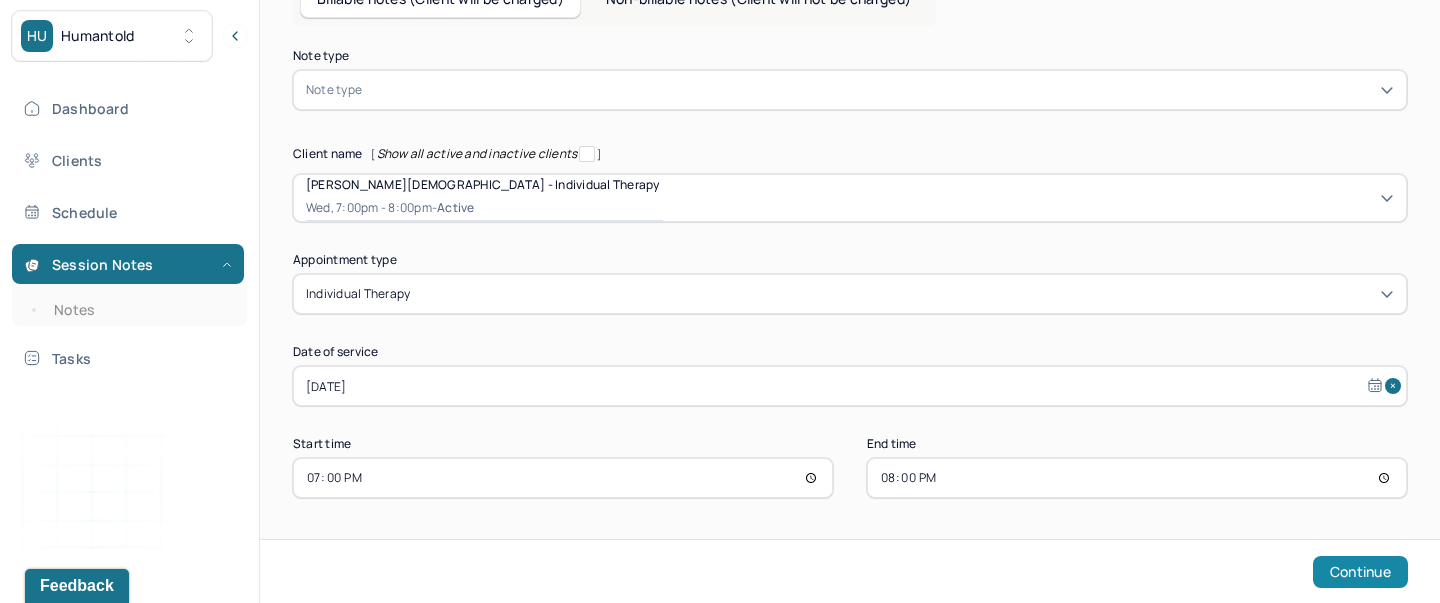 click on "Continue" at bounding box center [1360, 572] 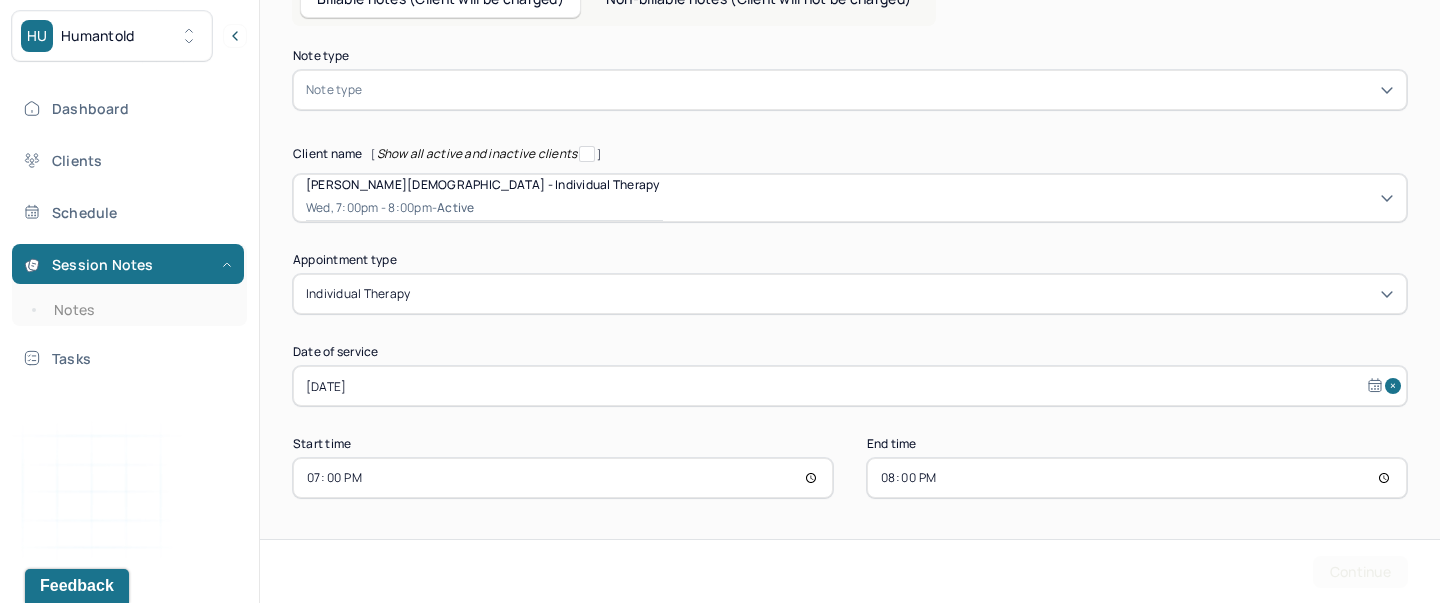 scroll, scrollTop: 0, scrollLeft: 0, axis: both 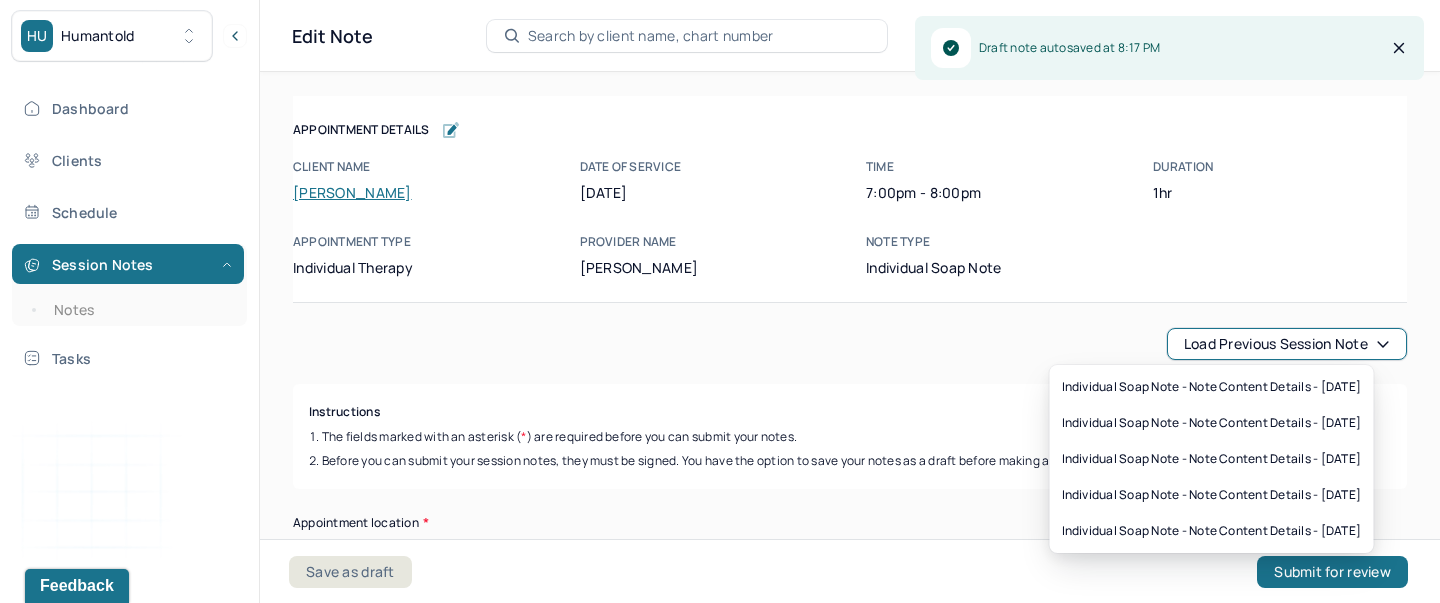 click on "Load previous session note" at bounding box center [1287, 344] 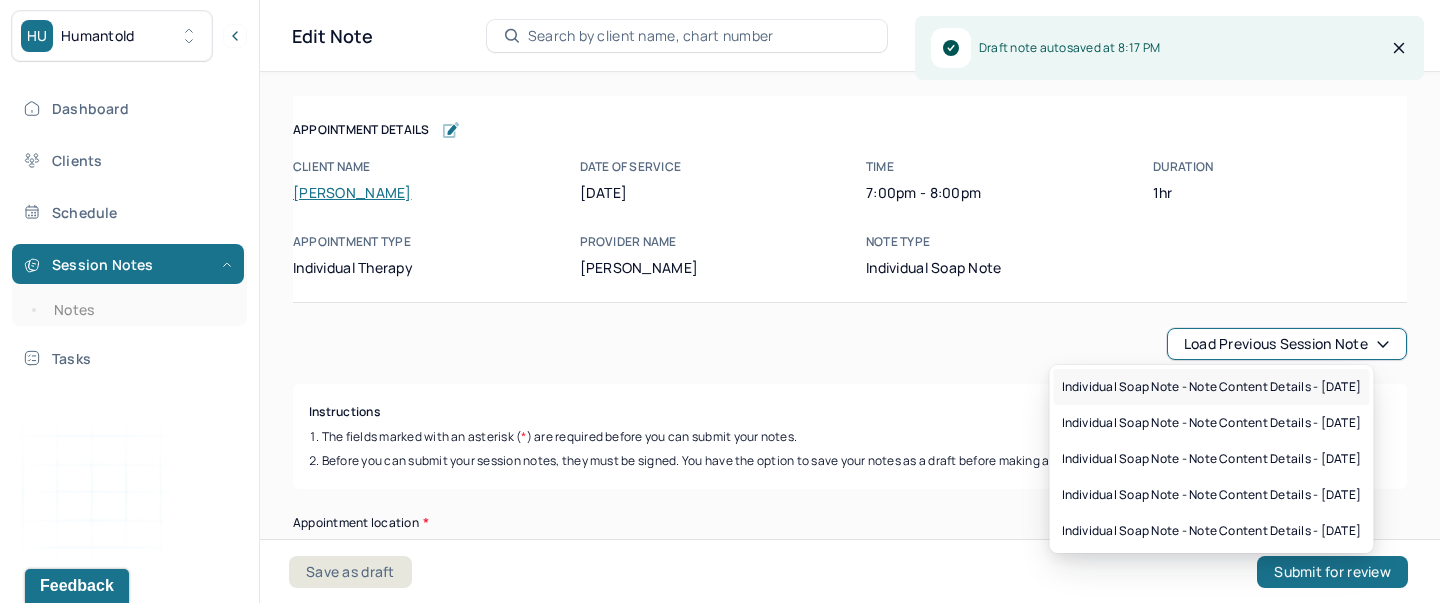 click on "Individual soap note   - Note content Details -   06/18/2025" at bounding box center [1212, 387] 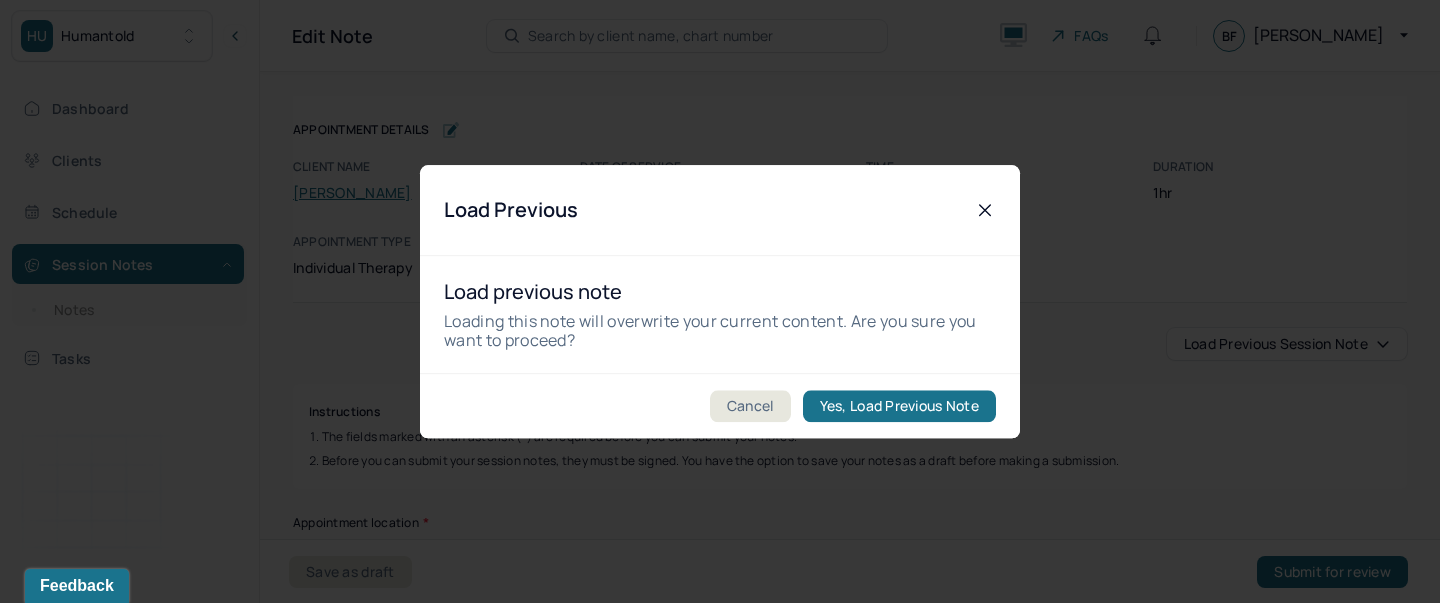 click on "Cancel     Yes, Load Previous Note" at bounding box center (720, 405) 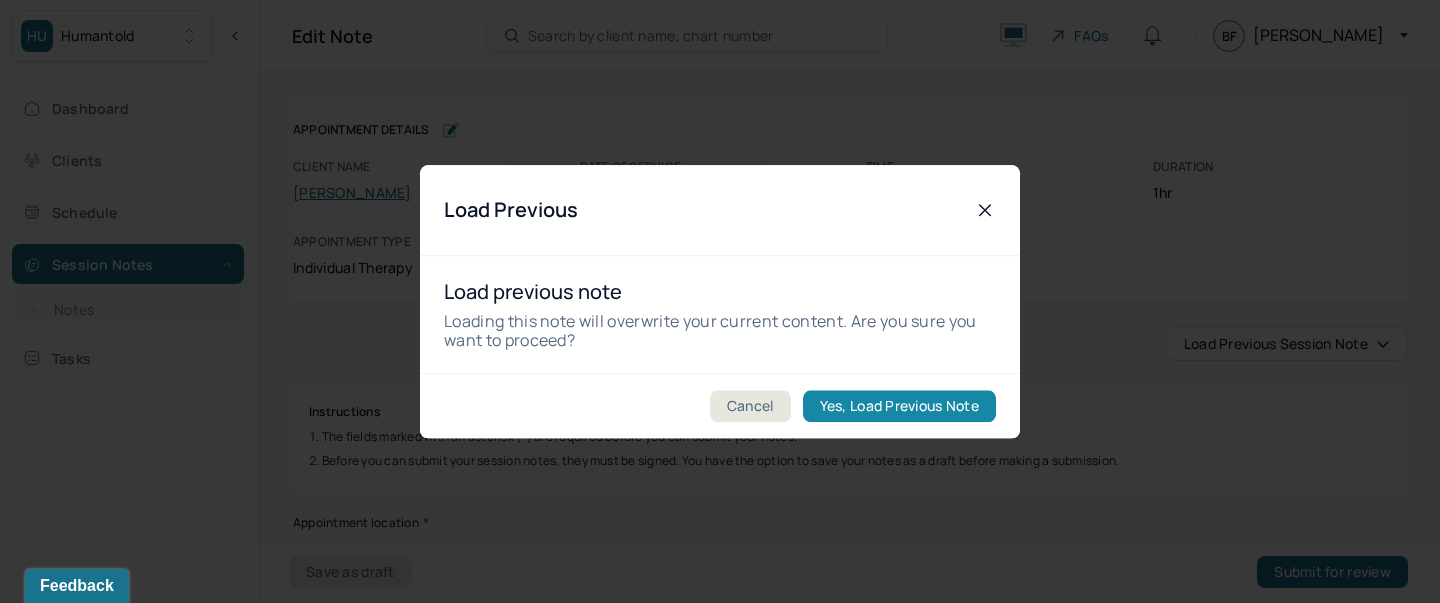 click on "Yes, Load Previous Note" at bounding box center [899, 406] 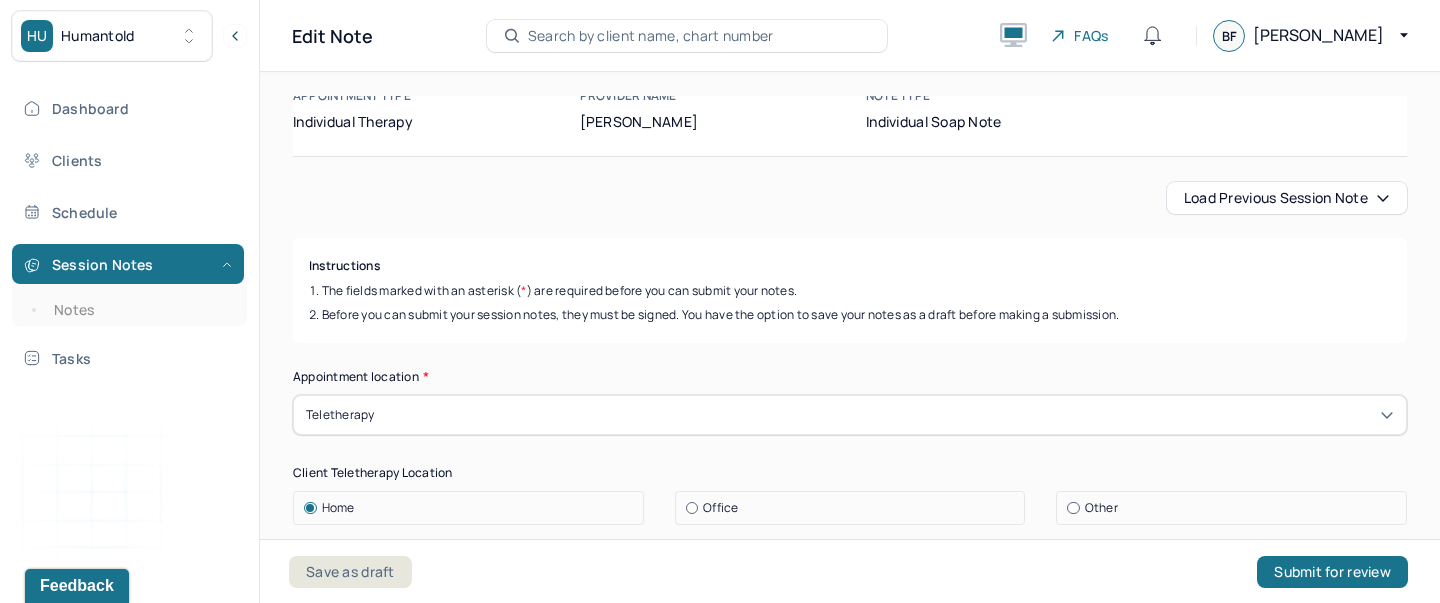 scroll, scrollTop: 148, scrollLeft: 0, axis: vertical 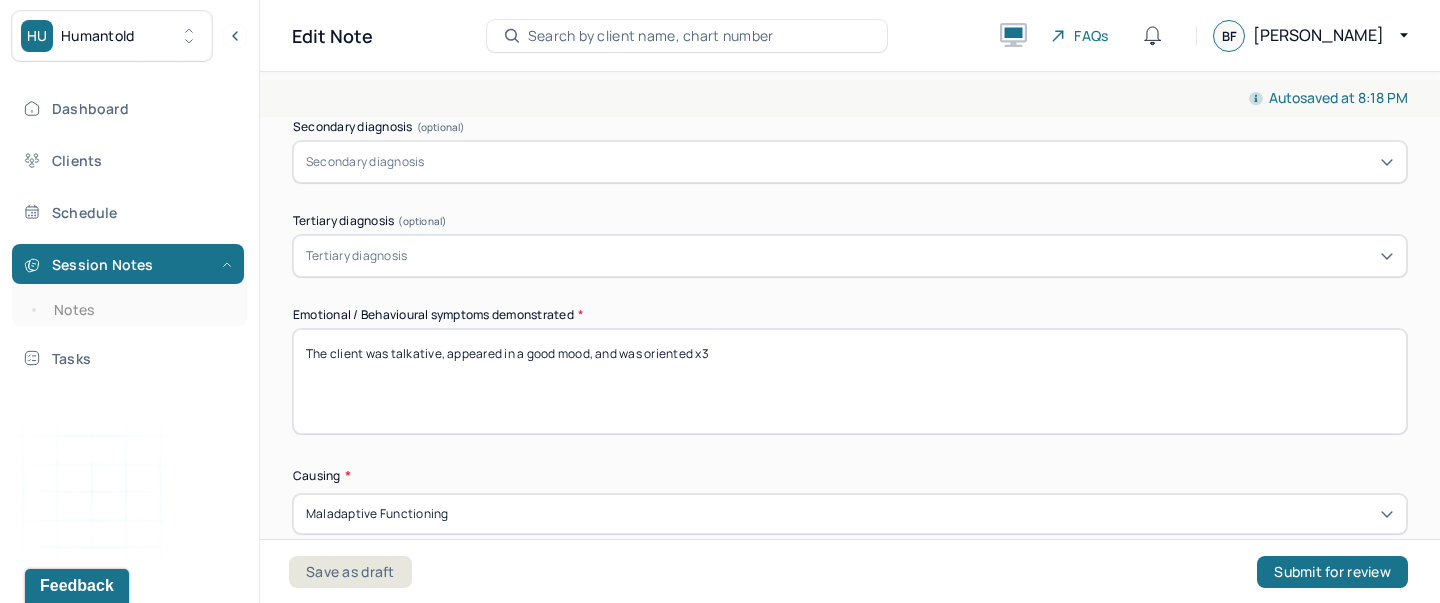 click on "The client was talkative, appeared in a good mood, and was oriented x3" at bounding box center [850, 381] 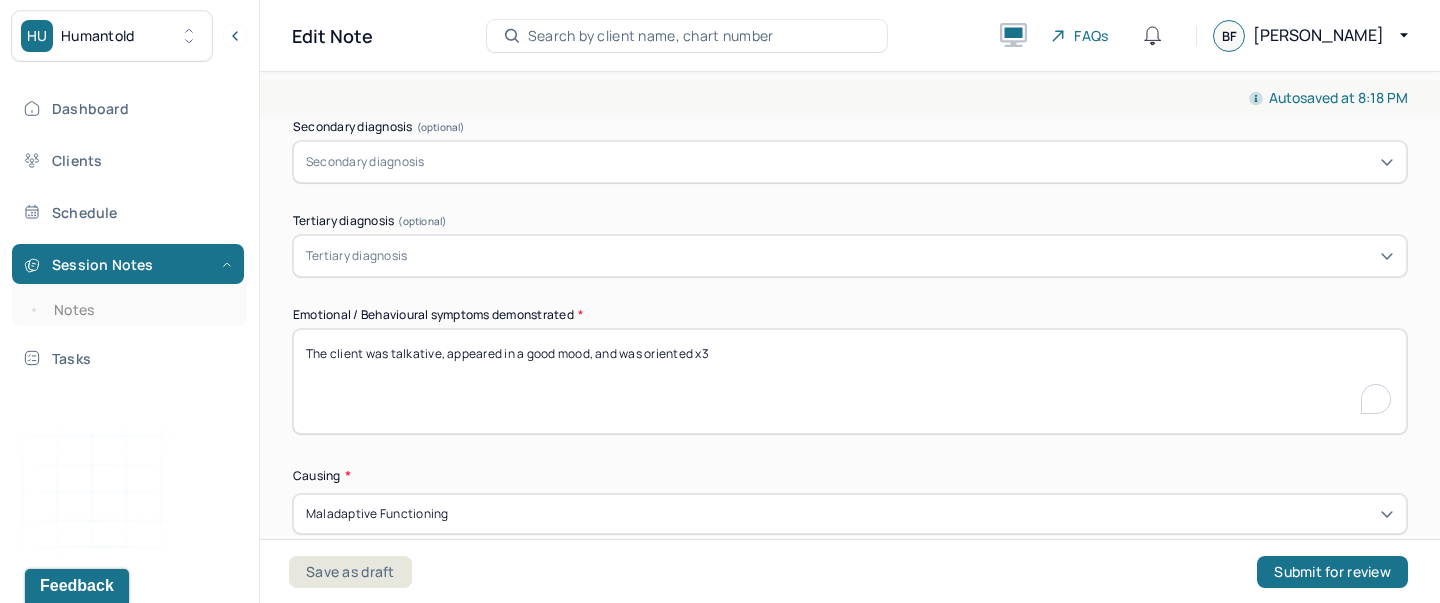 click on "The client was talkative, appeared in a good mood, and was oriented x3" at bounding box center [850, 381] 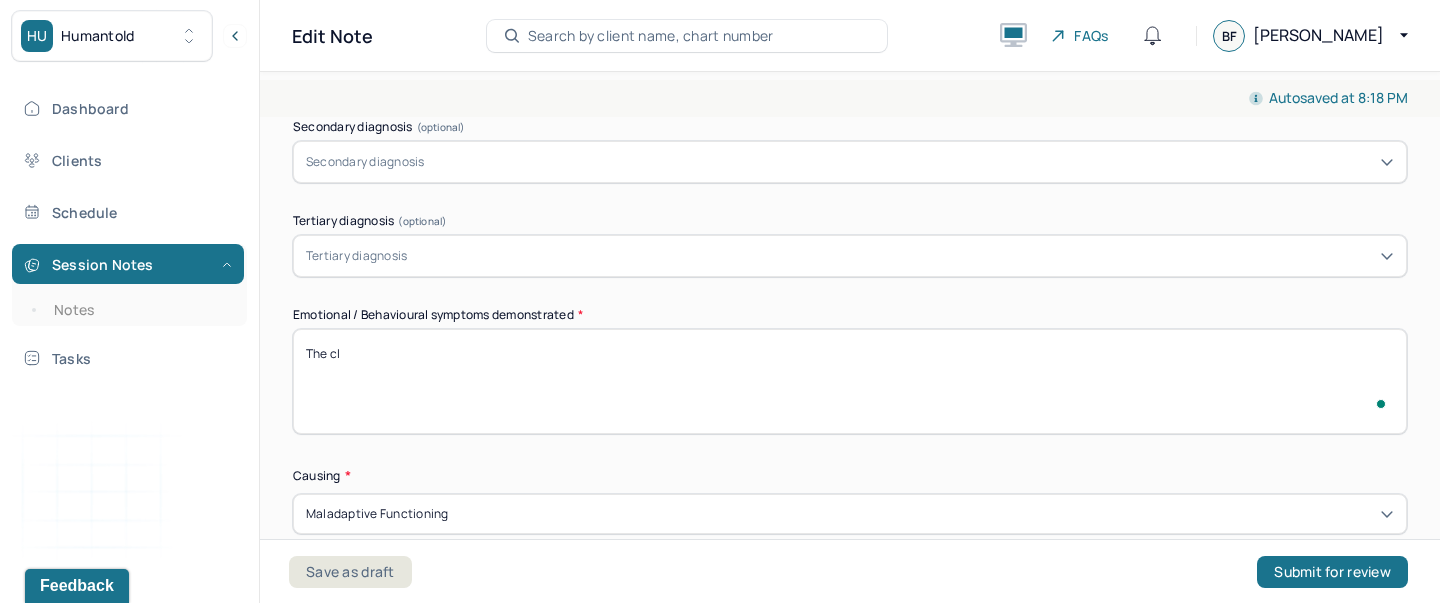 scroll, scrollTop: 849, scrollLeft: 0, axis: vertical 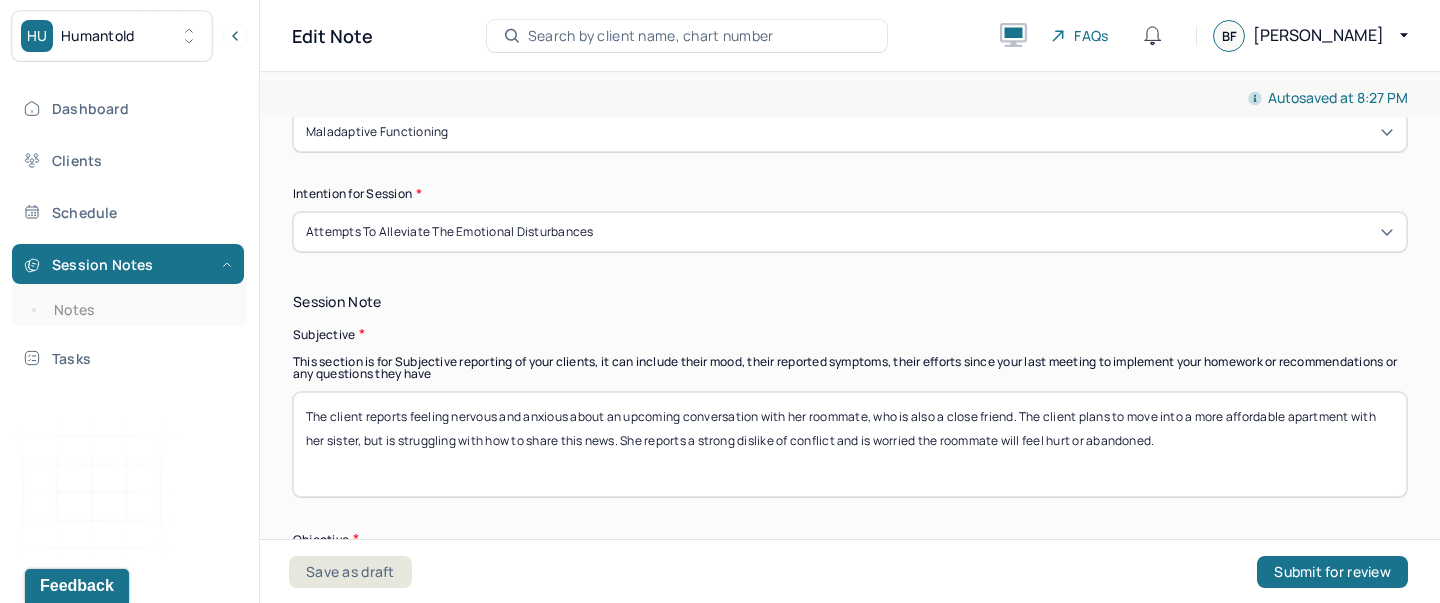 type on "The client was engaged and talkative. She appeared in a good mood overall" 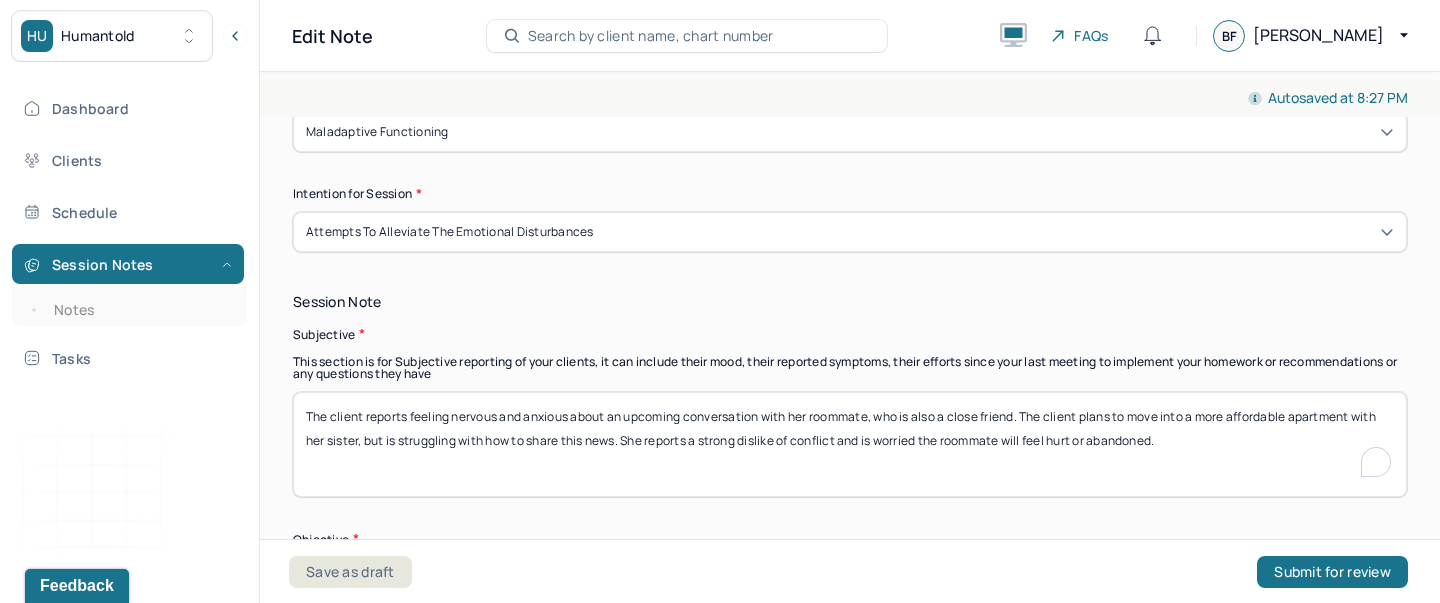 click on "The client reports feeling nervous and anxious about an upcoming conversation with her roommate, who is also a close friend. The client plans to move into a more affordable apartment with her sister, but is struggling with how to share this news. She reports a strong dislike of conflict and is worried the roommate will feel hurt or abandoned." at bounding box center (850, 444) 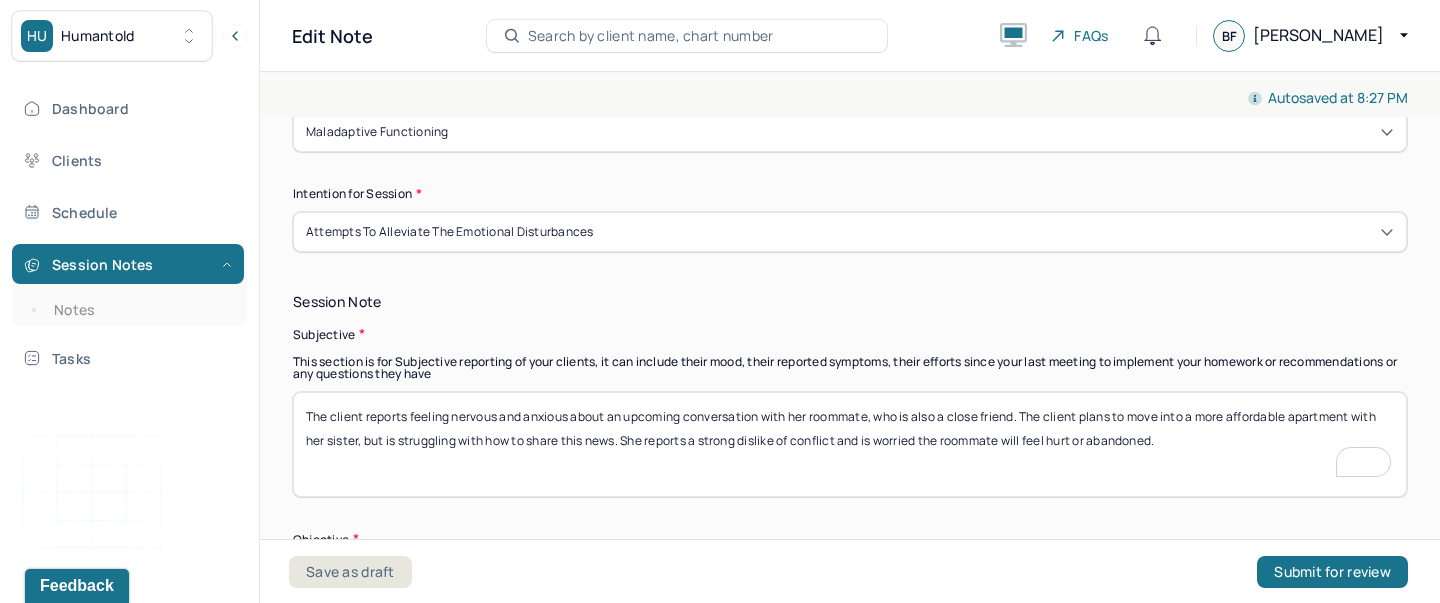 click on "The client reports feeling nervous and anxious about an upcoming conversation with her roommate, who is also a close friend. The client plans to move into a more affordable apartment with her sister, but is struggling with how to share this news. She reports a strong dislike of conflict and is worried the roommate will feel hurt or abandoned." at bounding box center (850, 444) 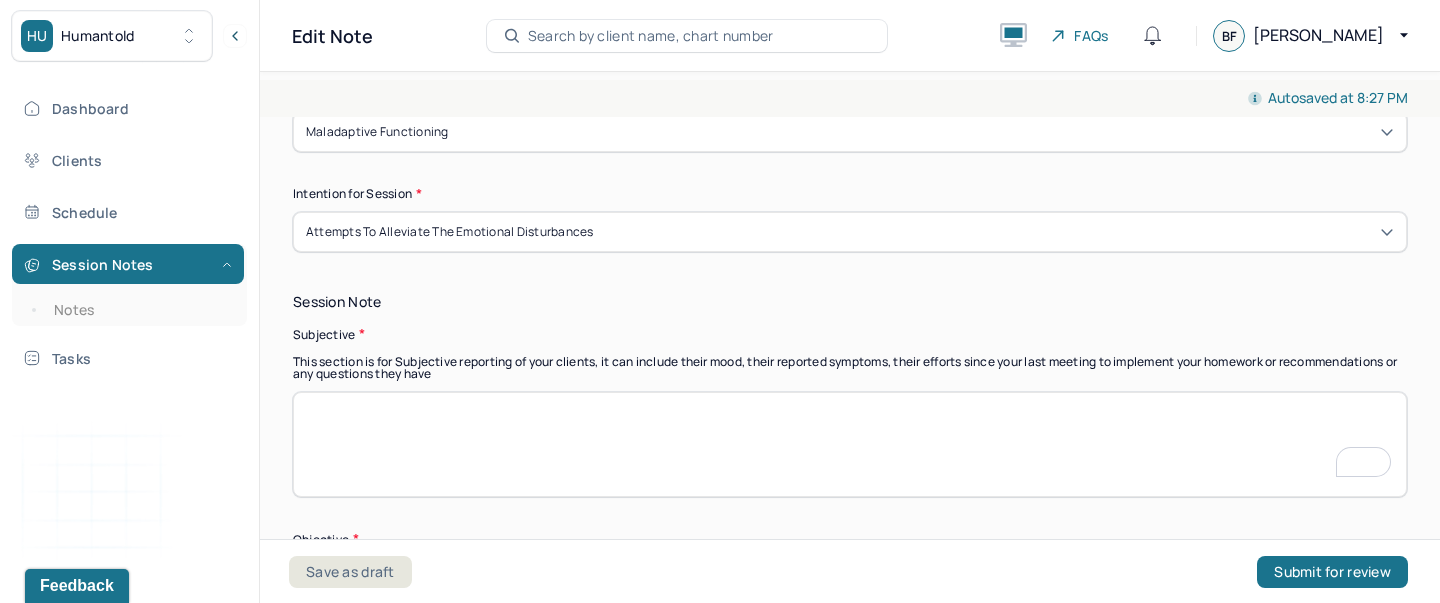 scroll, scrollTop: 1231, scrollLeft: 0, axis: vertical 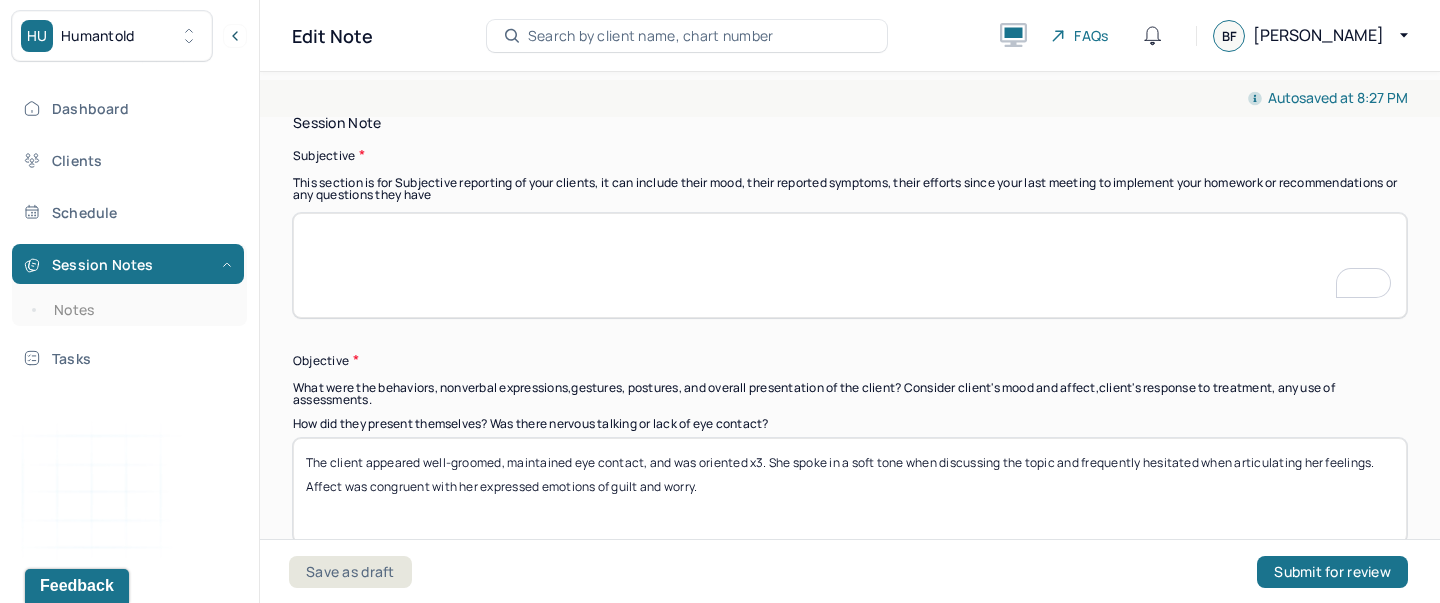 type 